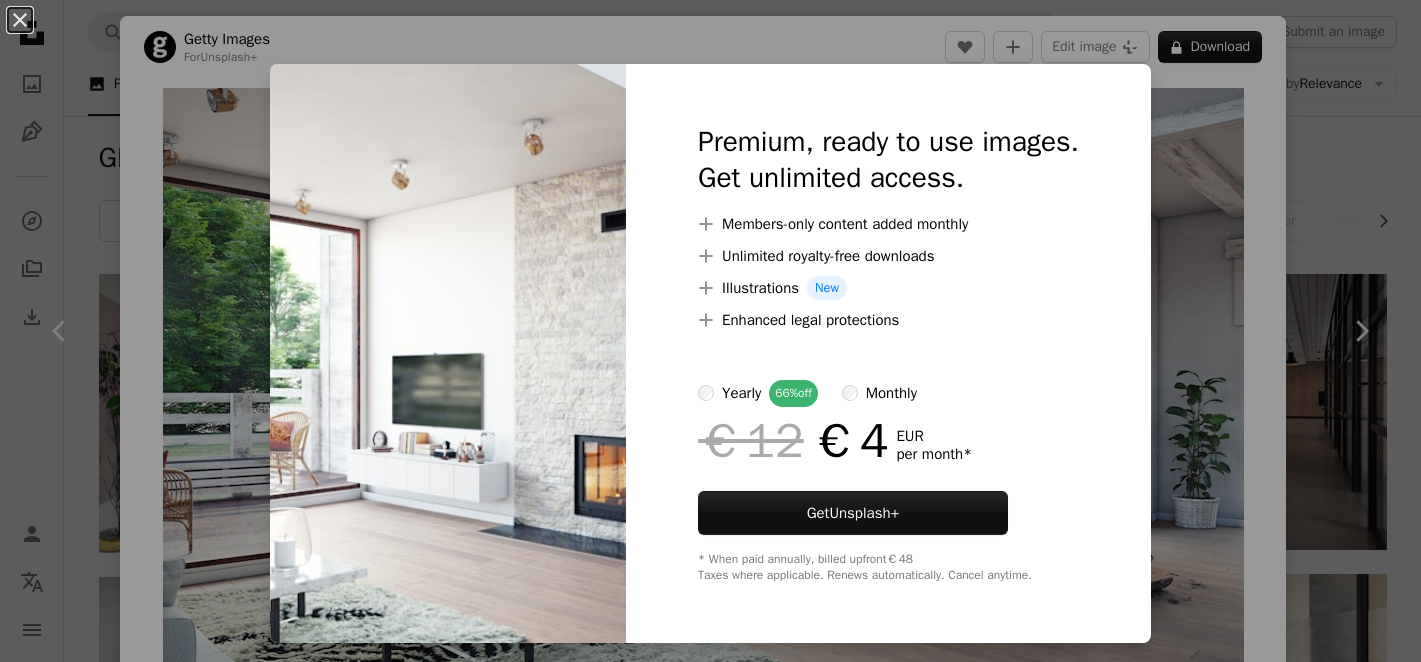 scroll, scrollTop: 3479, scrollLeft: 0, axis: vertical 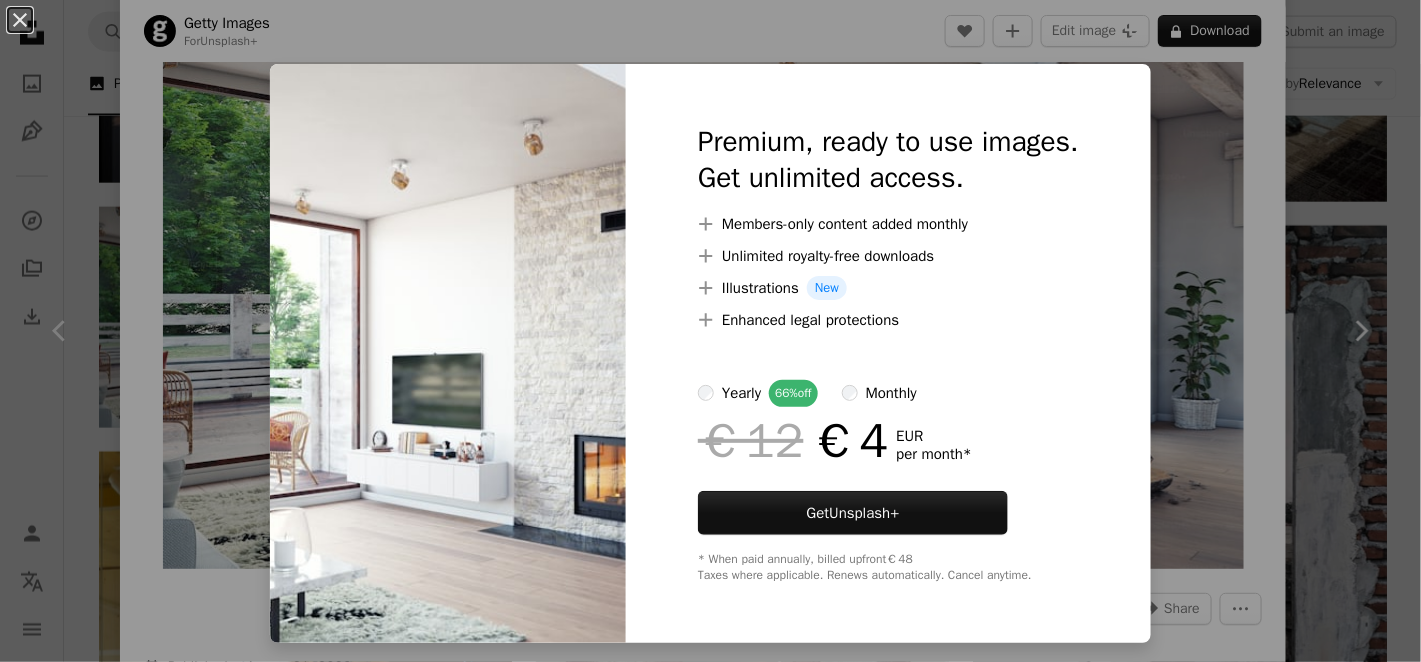 click on "An X shape Premium, ready to use images. Get unlimited access. A plus sign Members-only content added monthly A plus sign Unlimited royalty-free downloads A plus sign Illustrations  New A plus sign Enhanced legal protections yearly 66%  off monthly €12   €4 EUR per month * Get  Unsplash+ * When paid annually, billed upfront  €48 Taxes where applicable. Renews automatically. Cancel anytime." at bounding box center [710, 331] 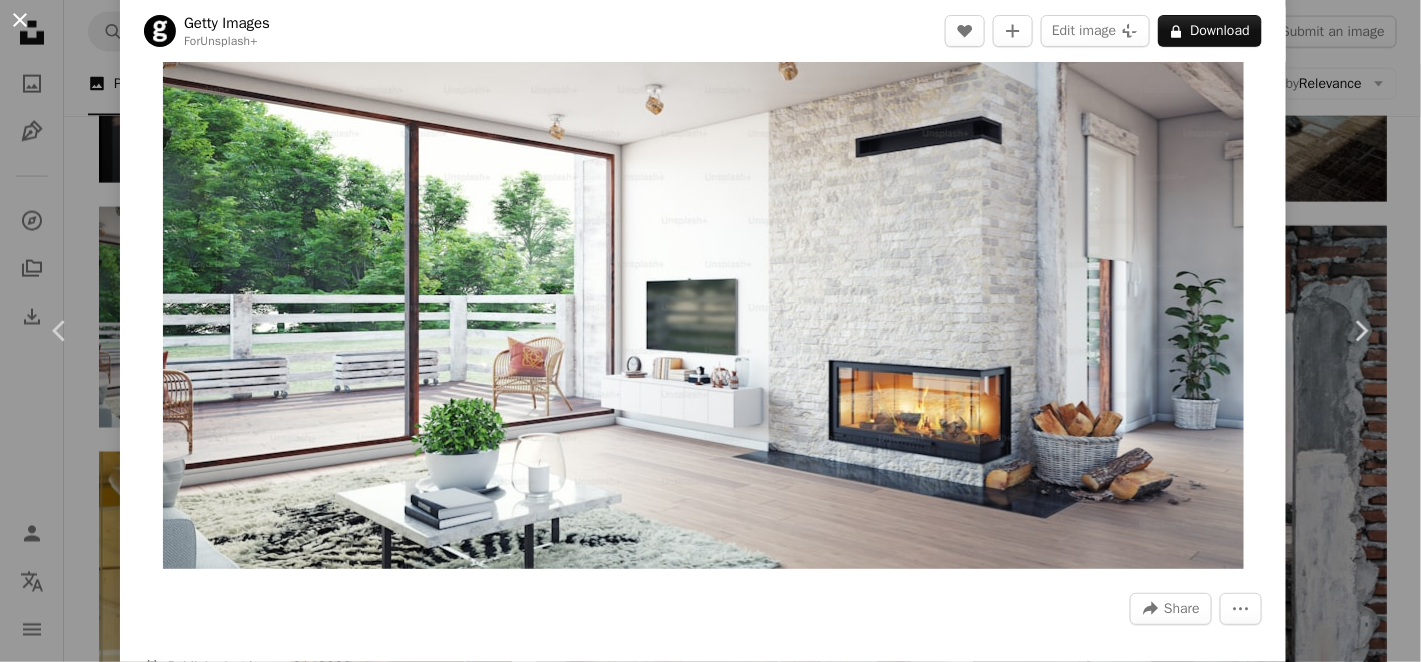 click on "An X shape" at bounding box center (20, 20) 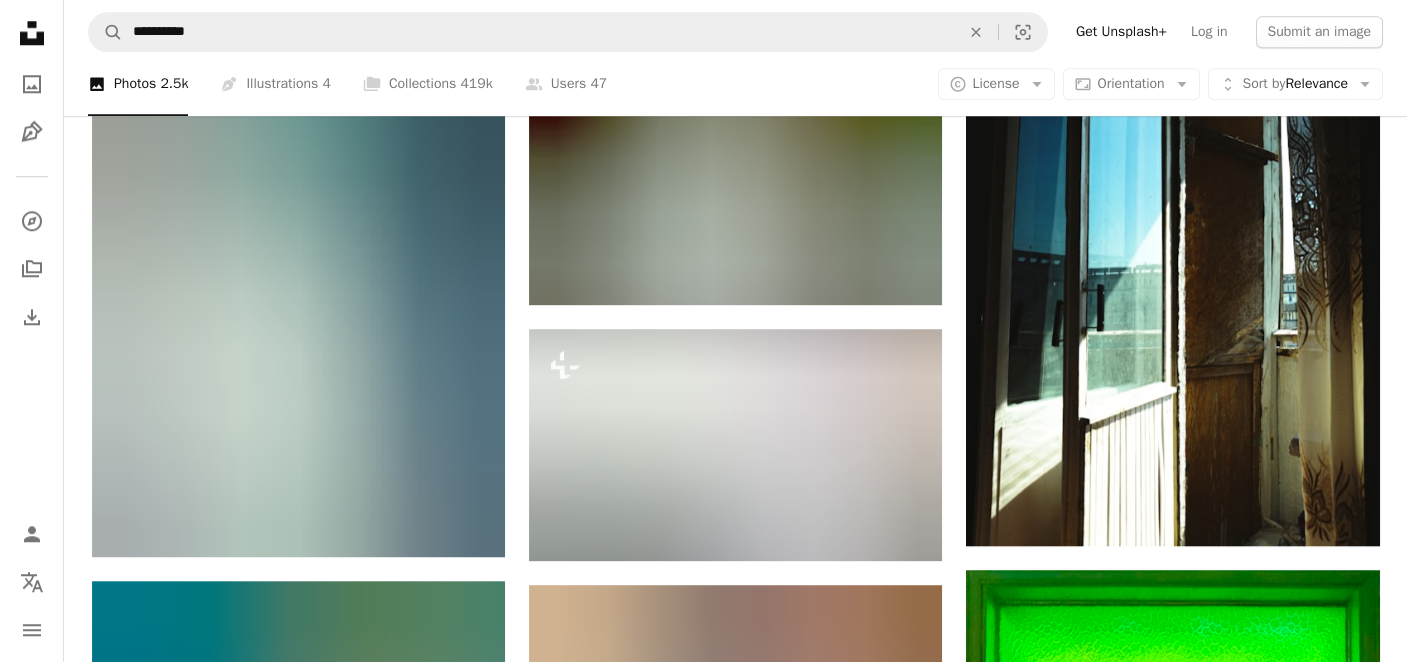 scroll, scrollTop: 15279, scrollLeft: 0, axis: vertical 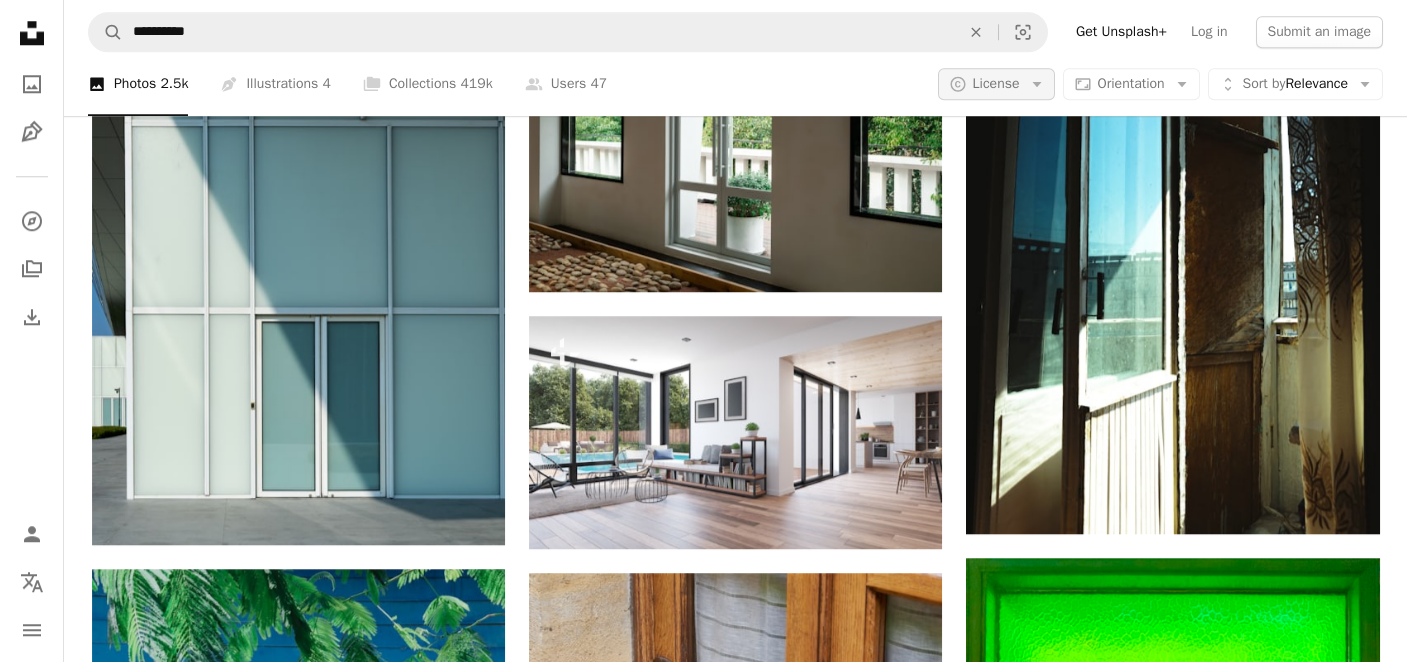 click 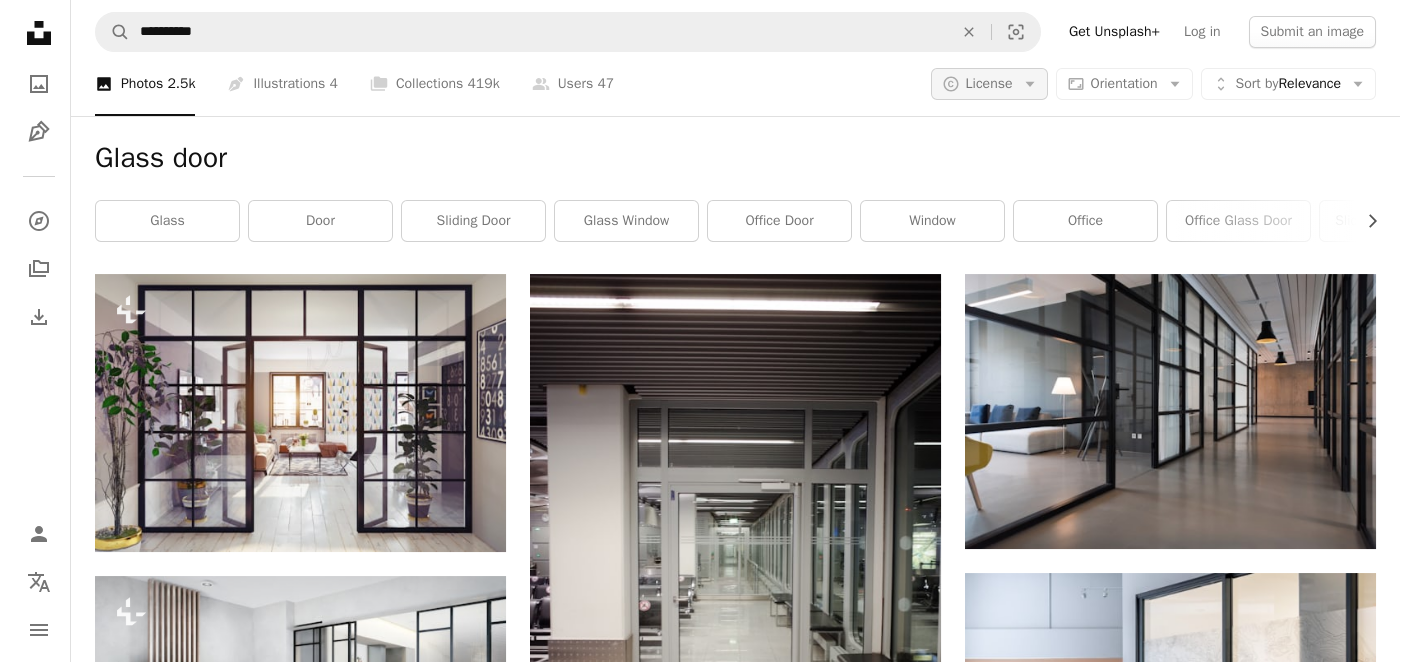 scroll, scrollTop: 0, scrollLeft: 0, axis: both 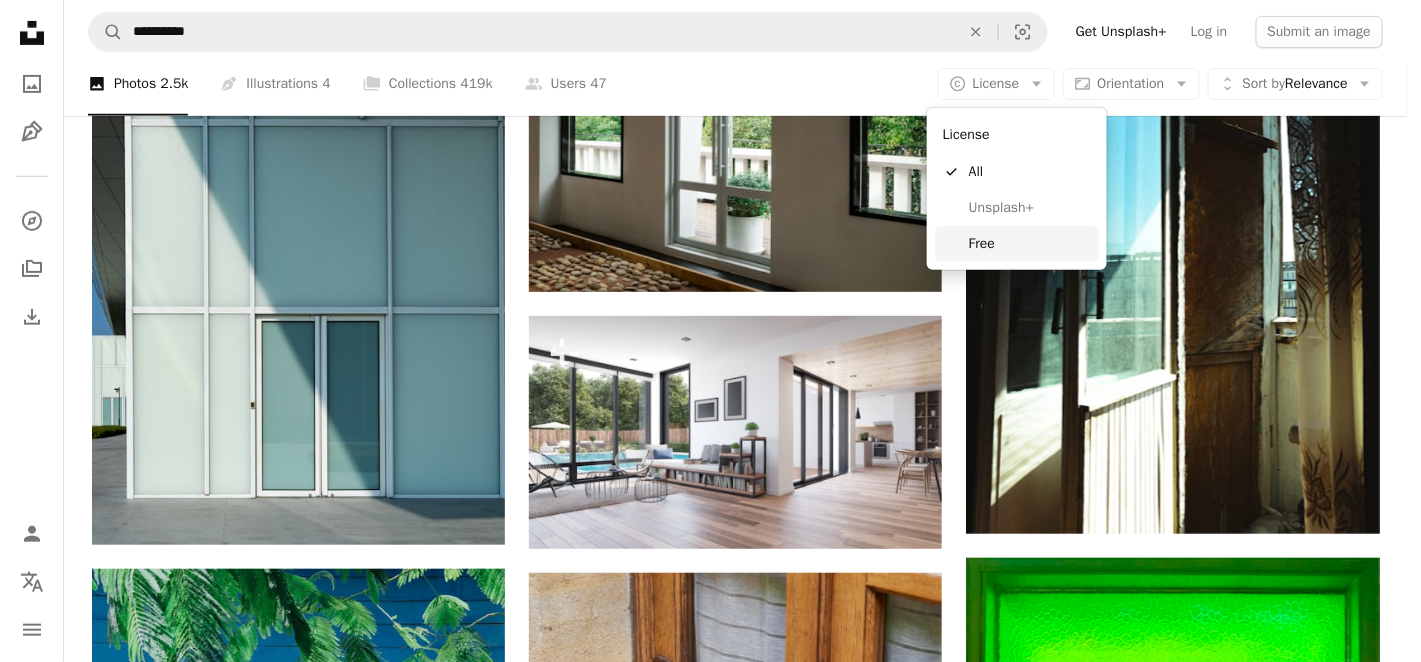 click on "Free" at bounding box center (1030, 244) 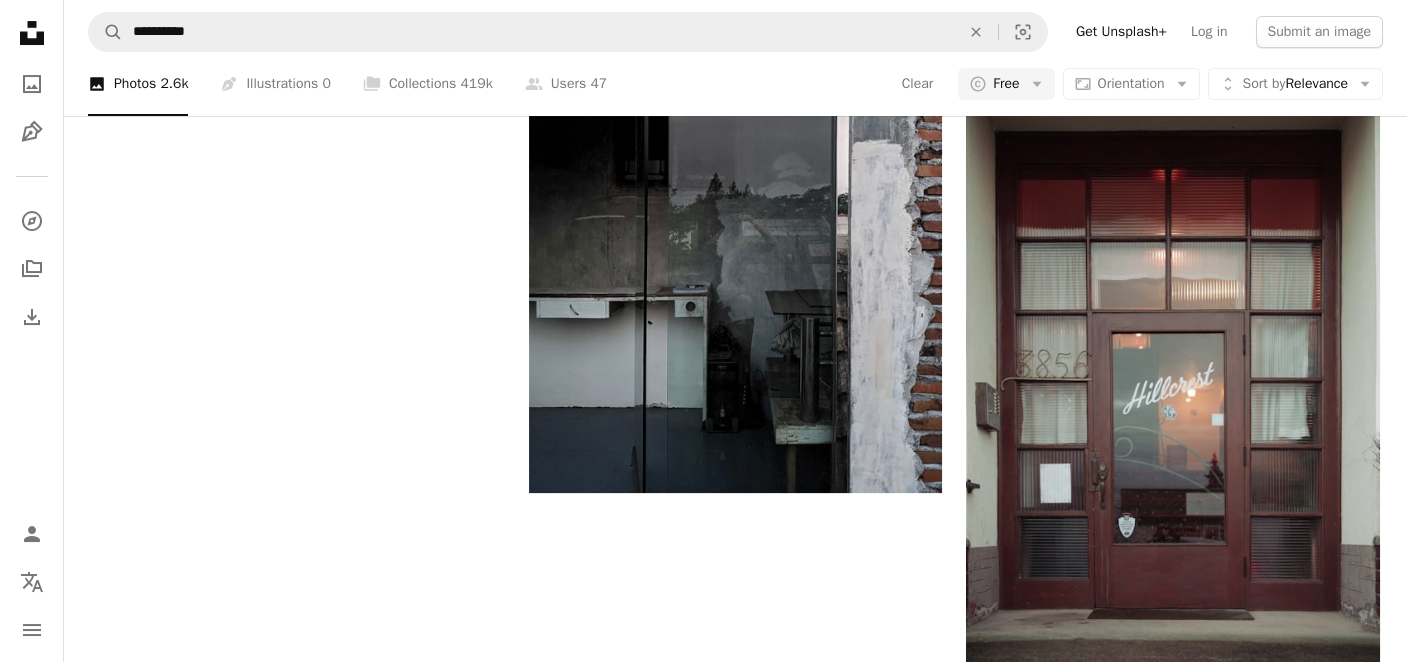 scroll, scrollTop: 99, scrollLeft: 0, axis: vertical 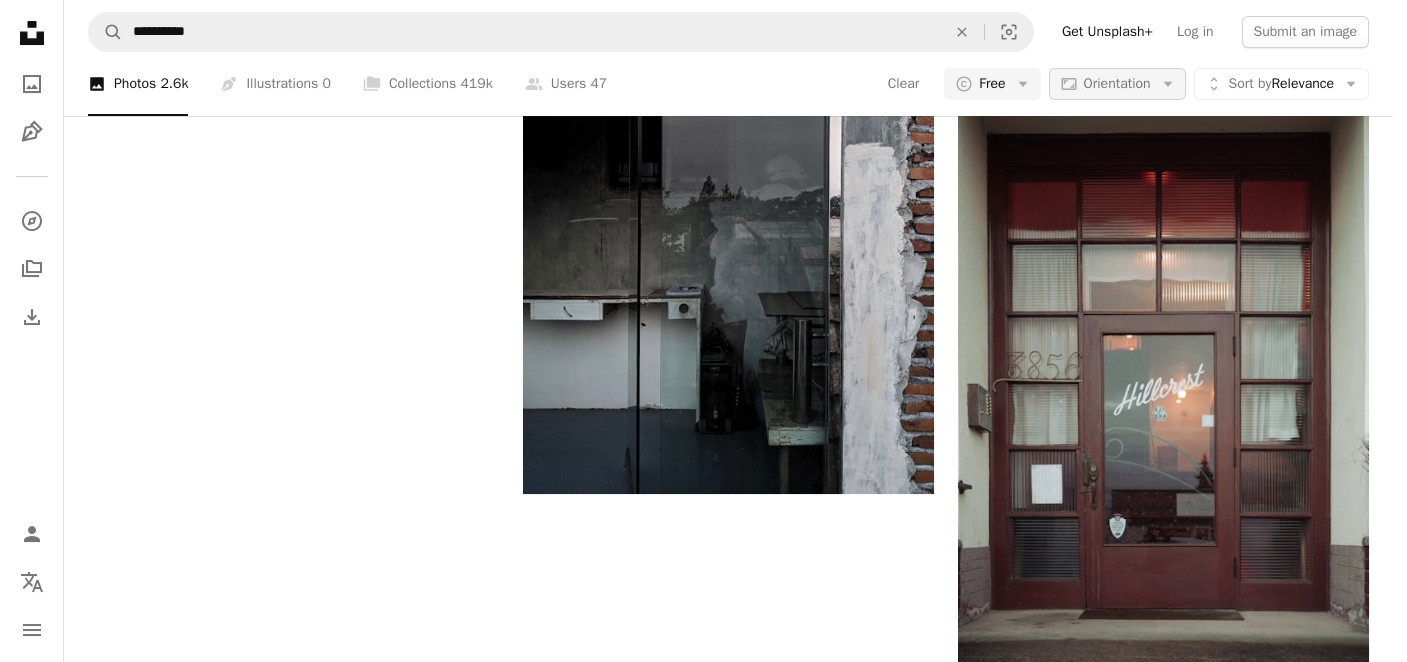 click 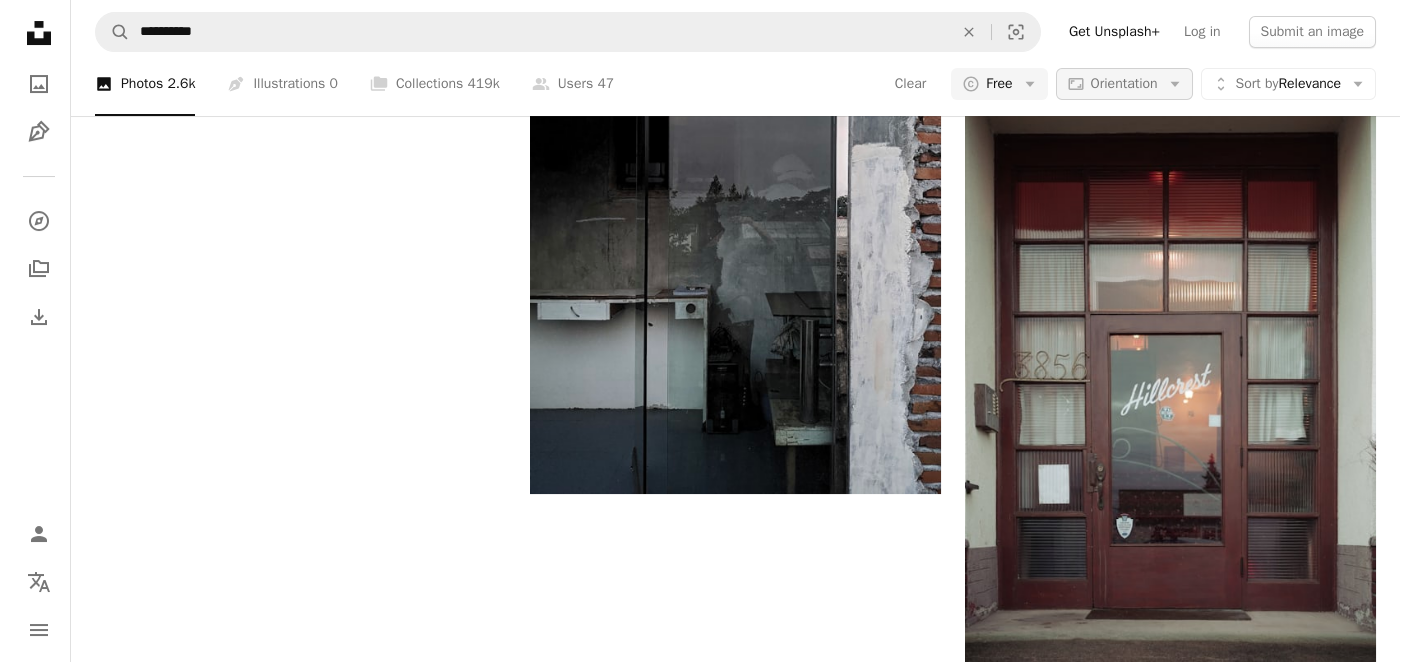 scroll, scrollTop: 0, scrollLeft: 0, axis: both 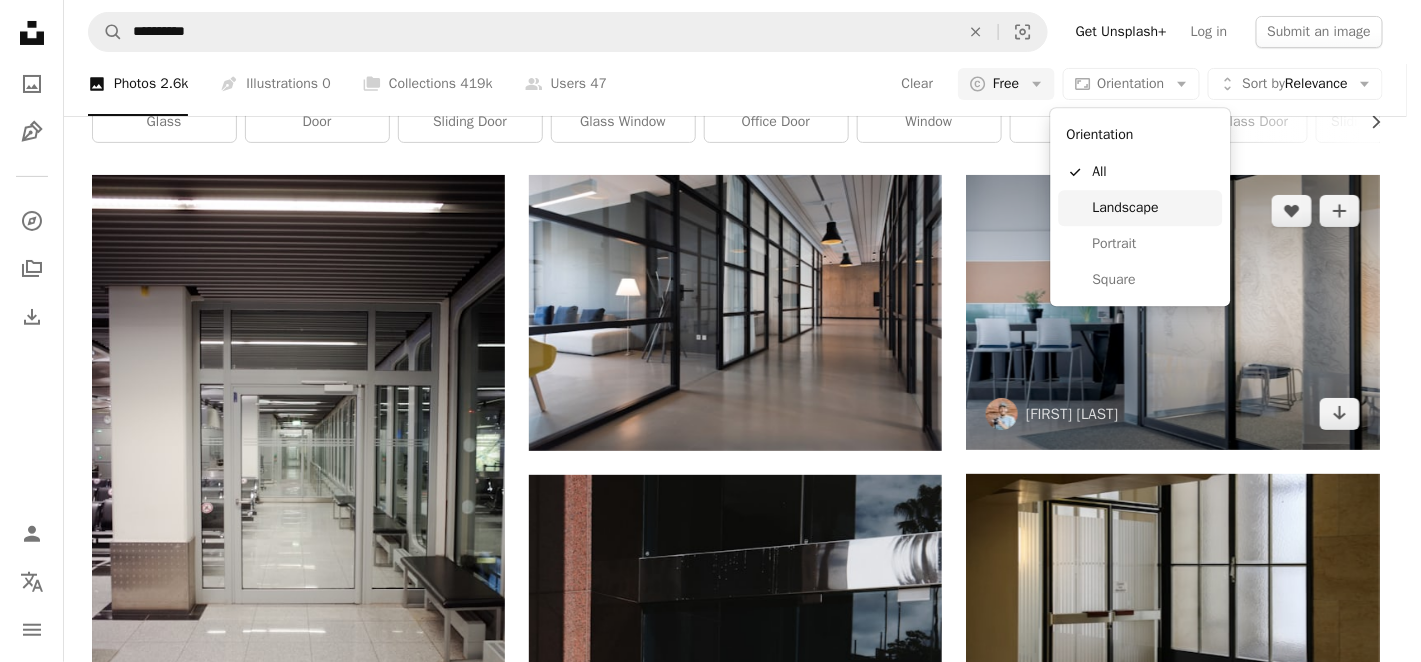 click on "Landscape" at bounding box center [1154, 208] 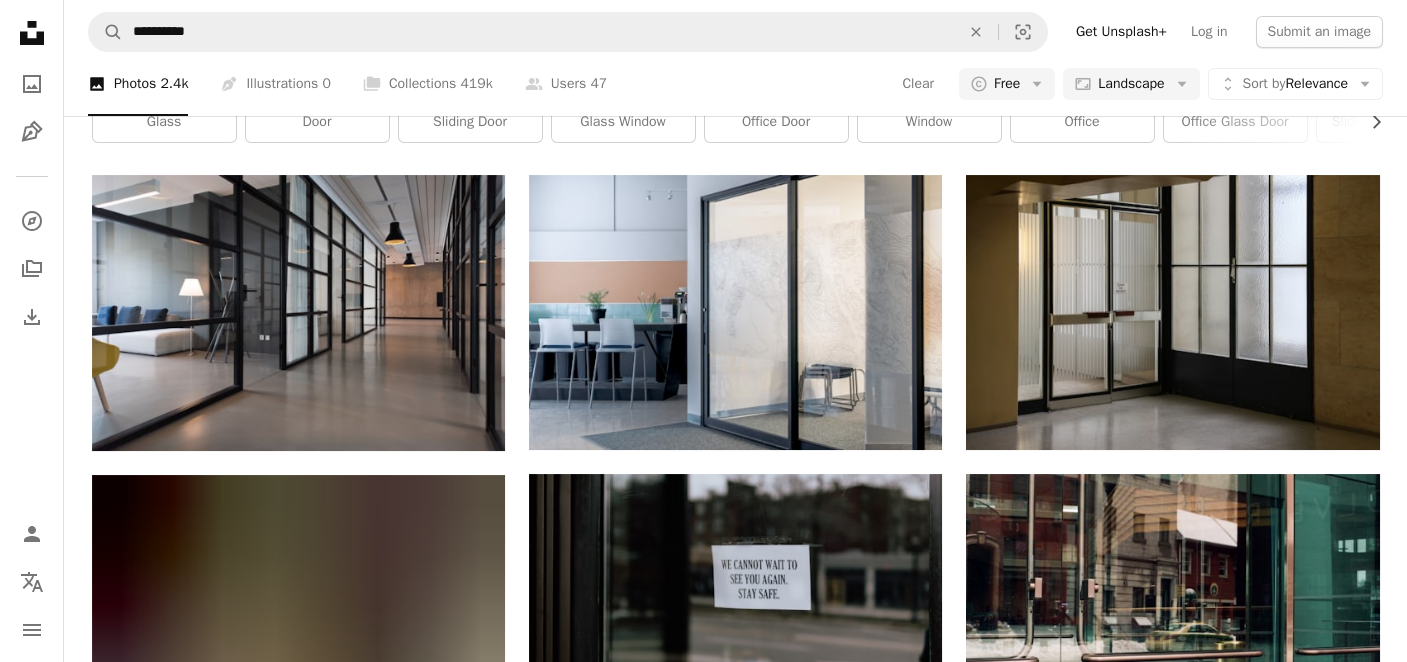 scroll, scrollTop: 4300, scrollLeft: 0, axis: vertical 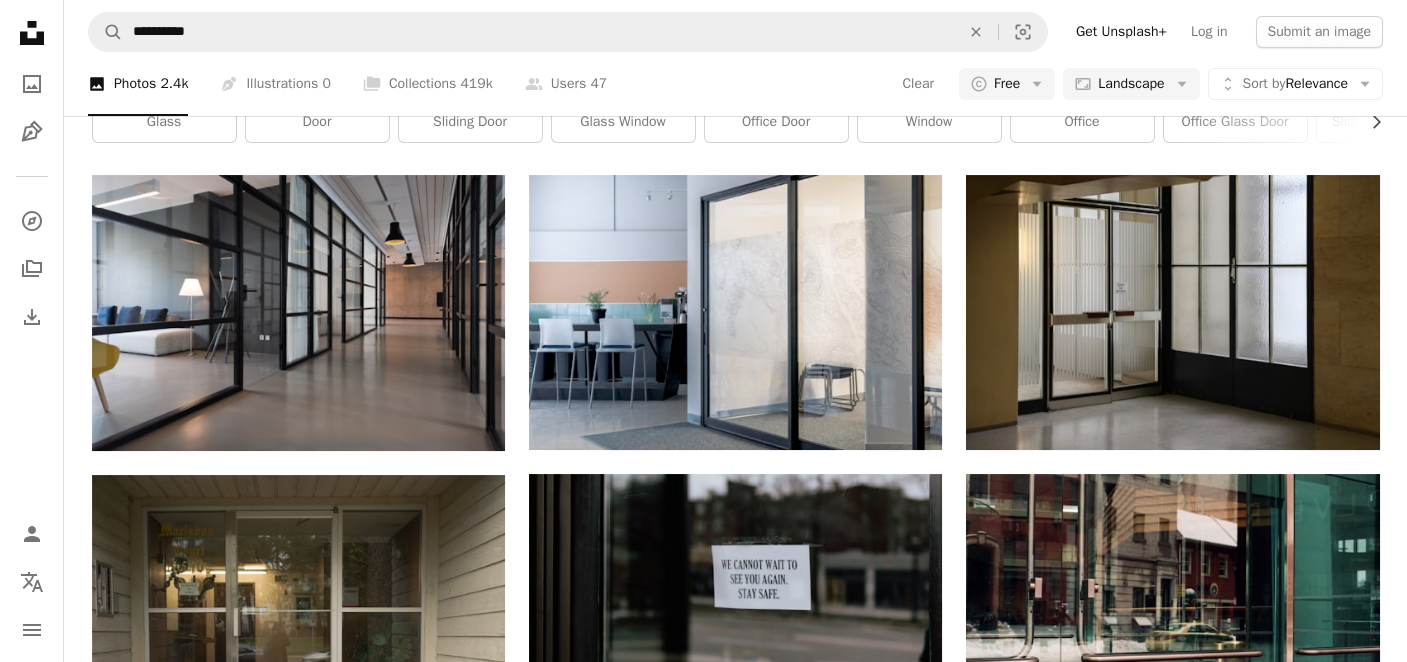 click at bounding box center (298, 4402) 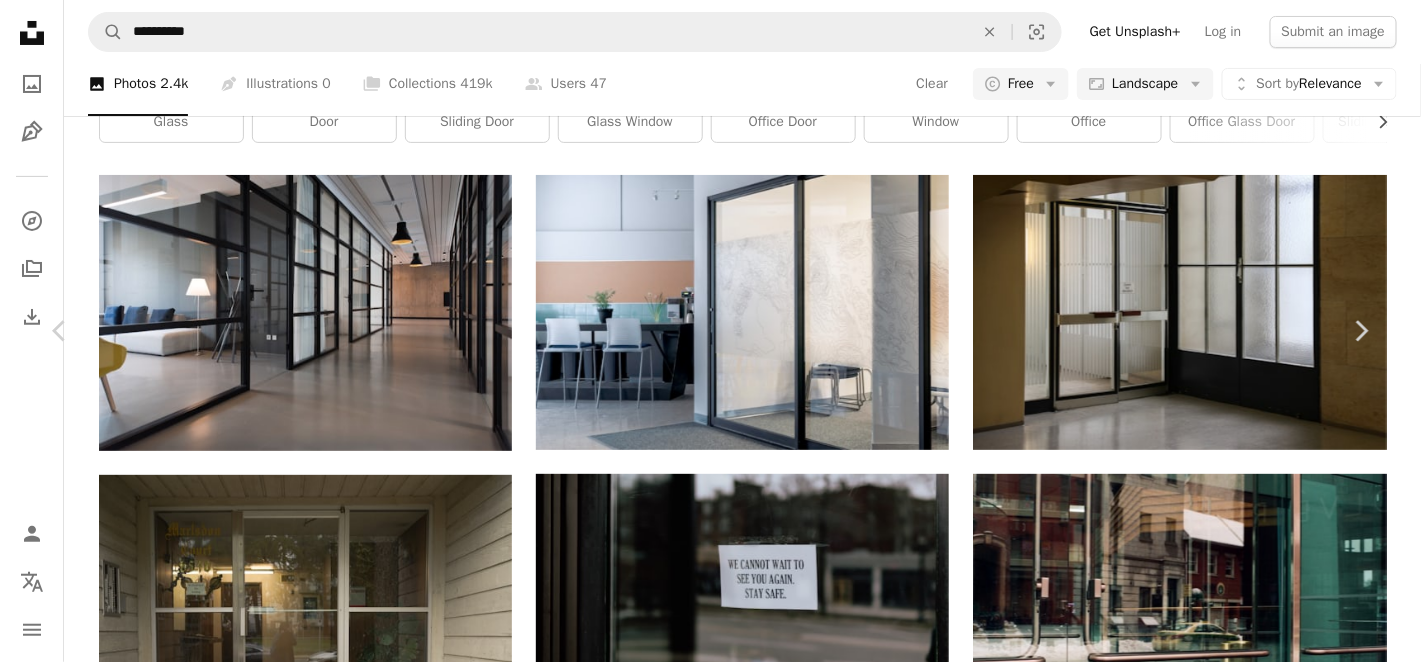 click on "Chevron down" 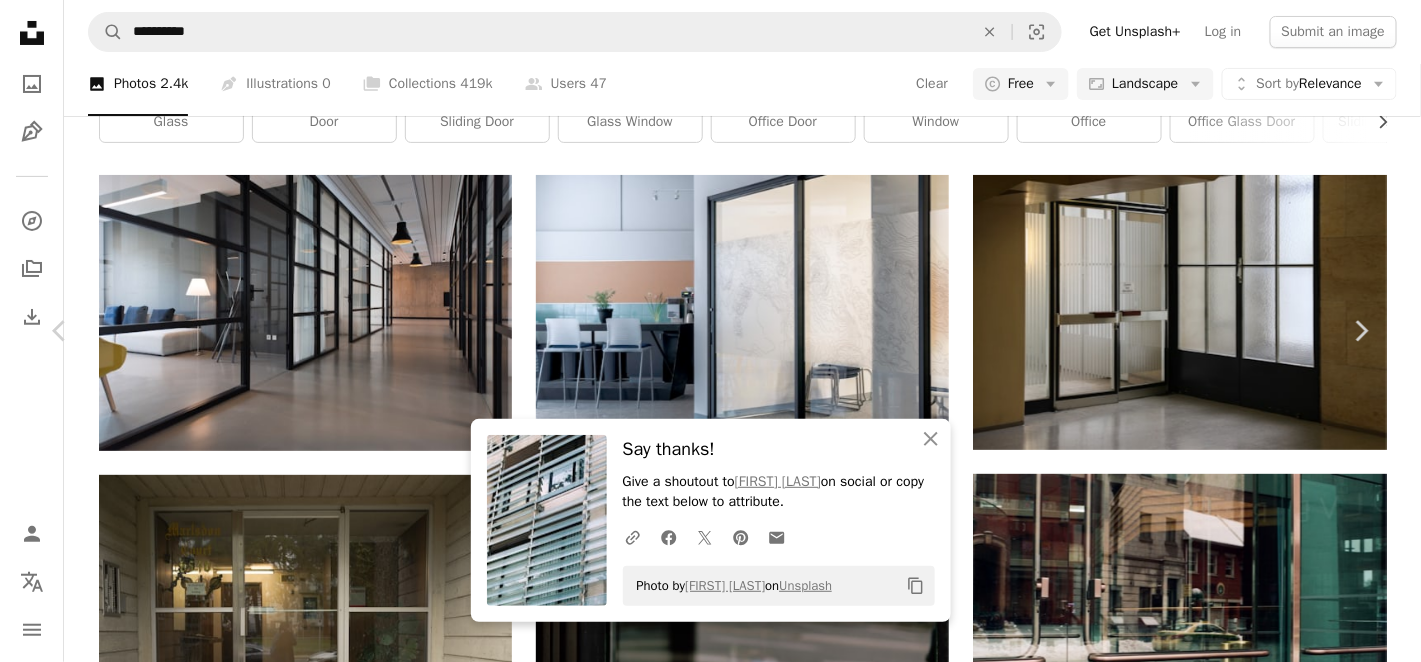 drag, startPoint x: 844, startPoint y: 588, endPoint x: 618, endPoint y: 591, distance: 226.01991 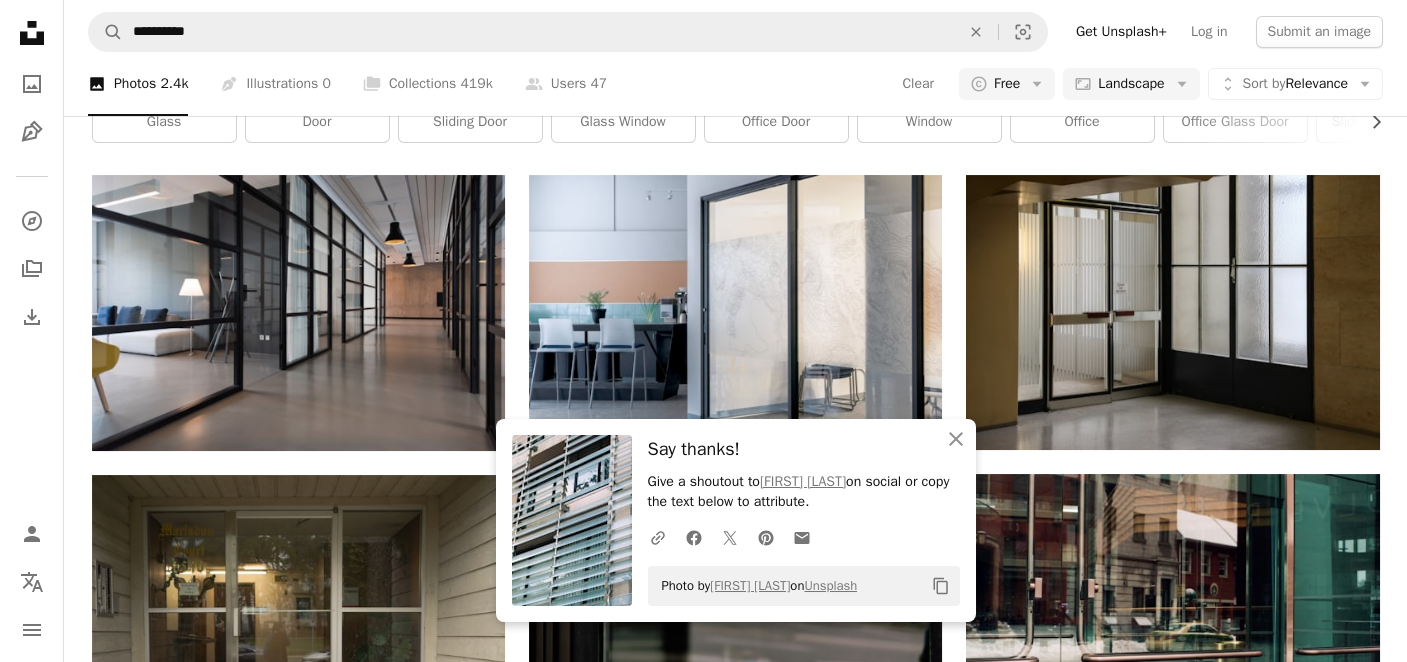 scroll, scrollTop: 4700, scrollLeft: 0, axis: vertical 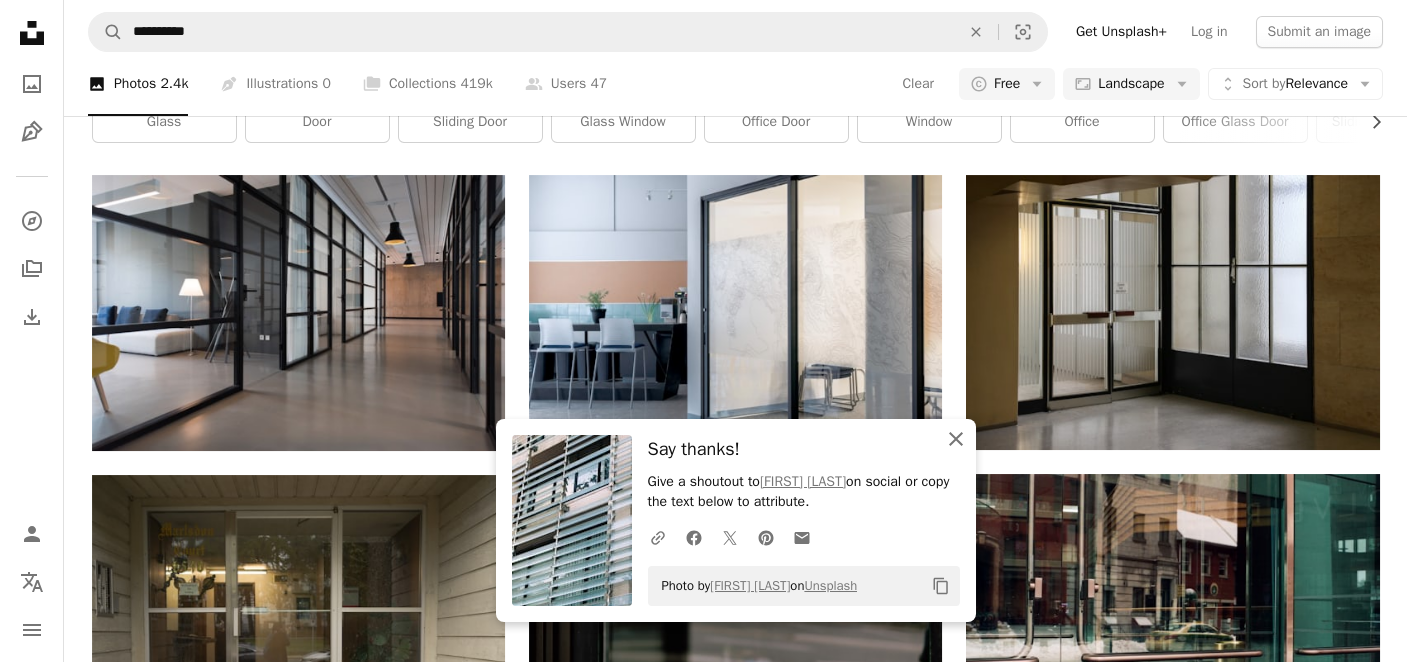 click on "An X shape" 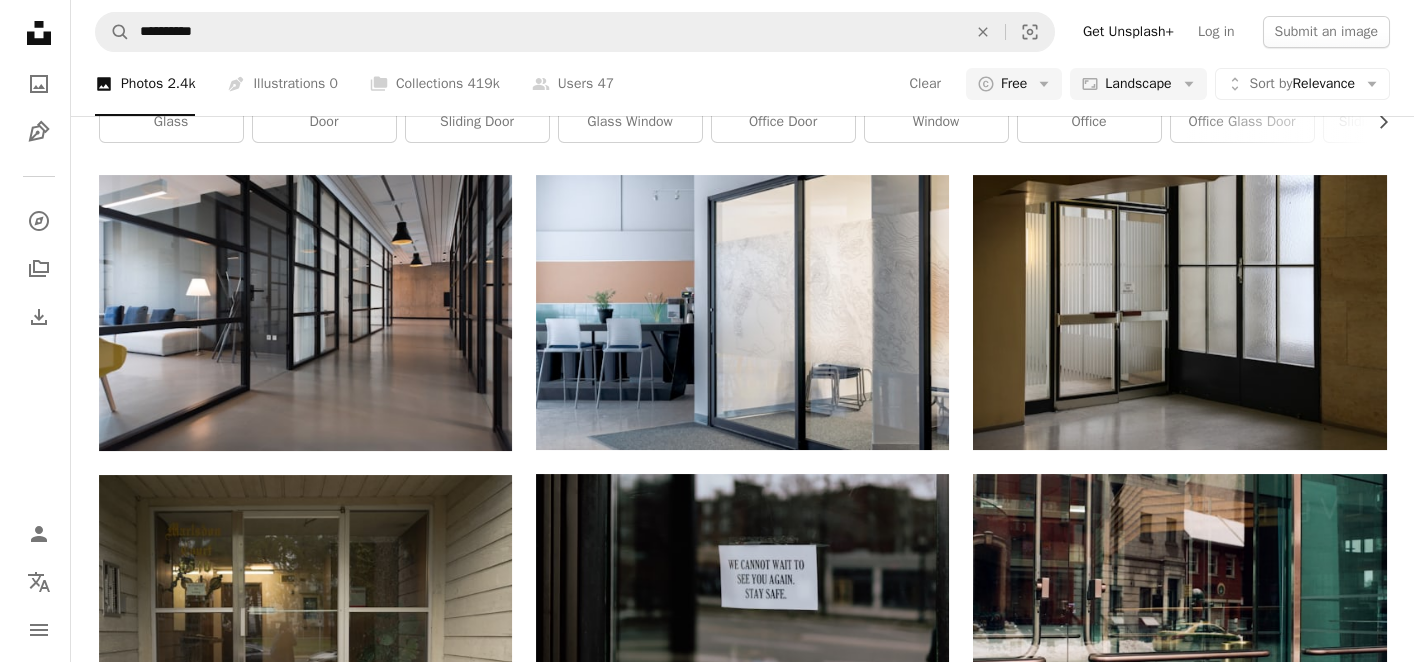 scroll, scrollTop: 4899, scrollLeft: 0, axis: vertical 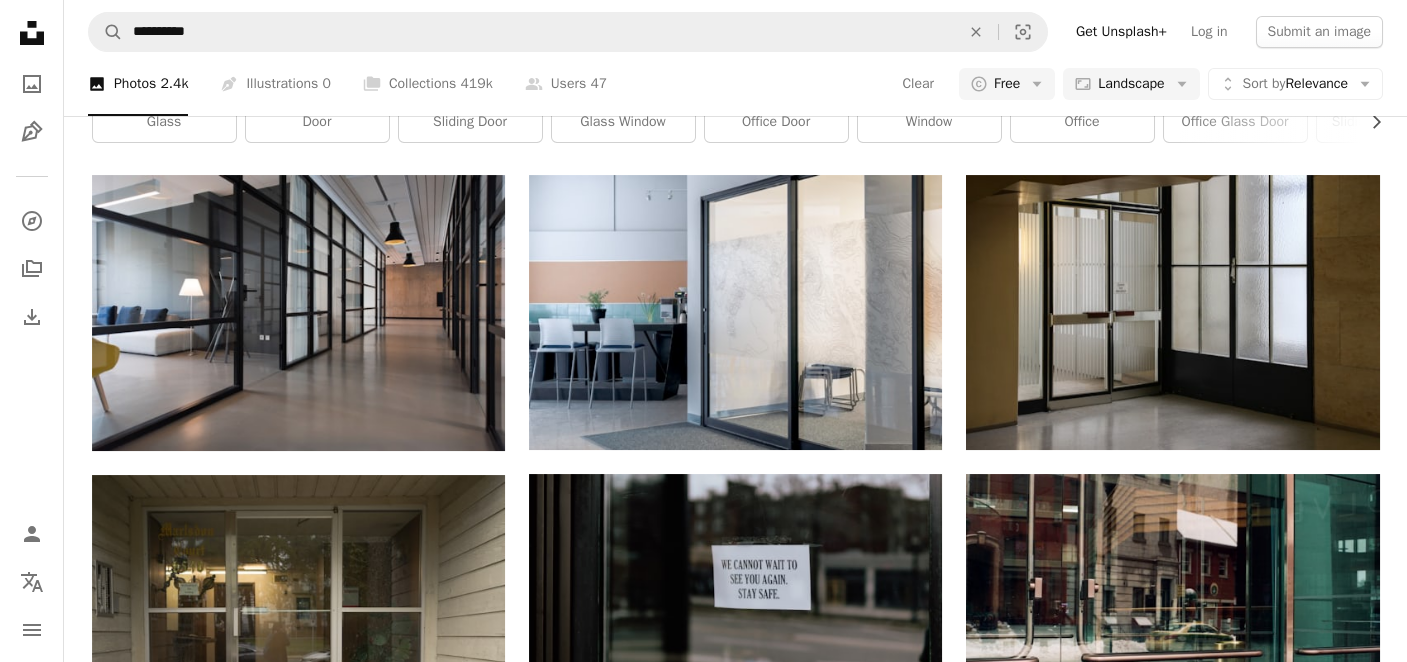click at bounding box center (298, 5037) 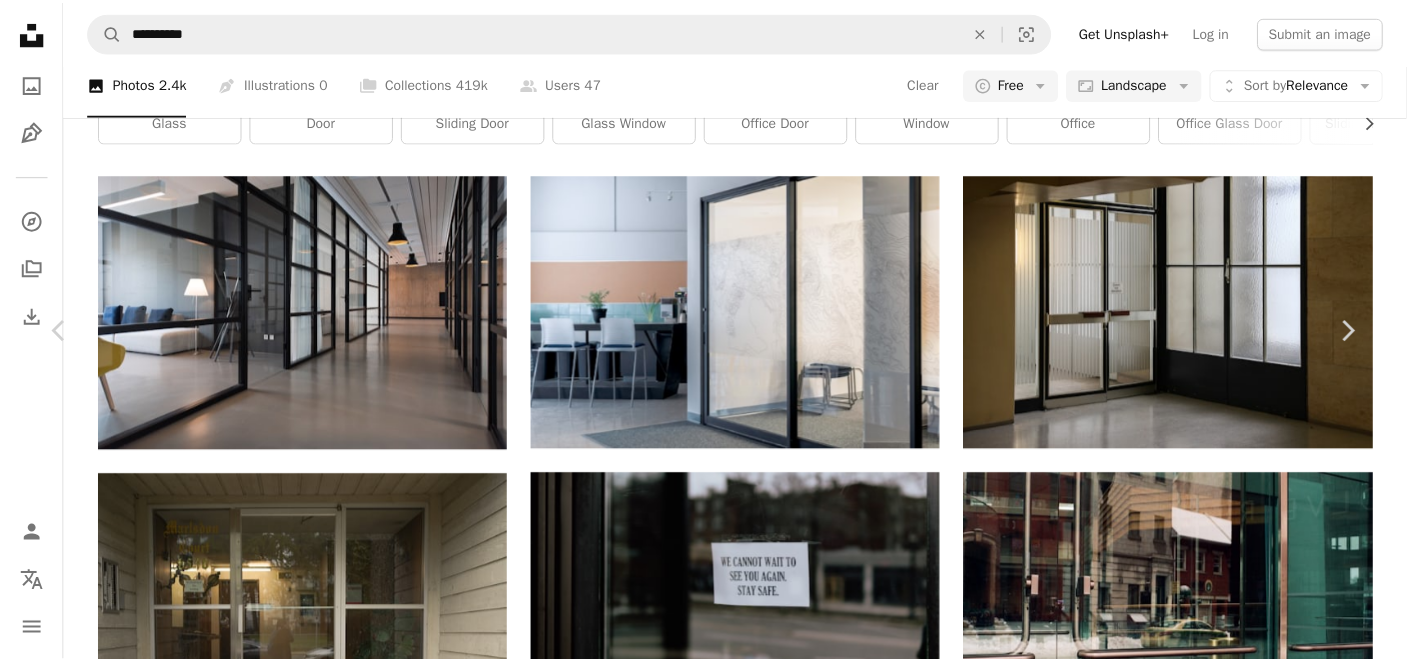 scroll, scrollTop: 99, scrollLeft: 0, axis: vertical 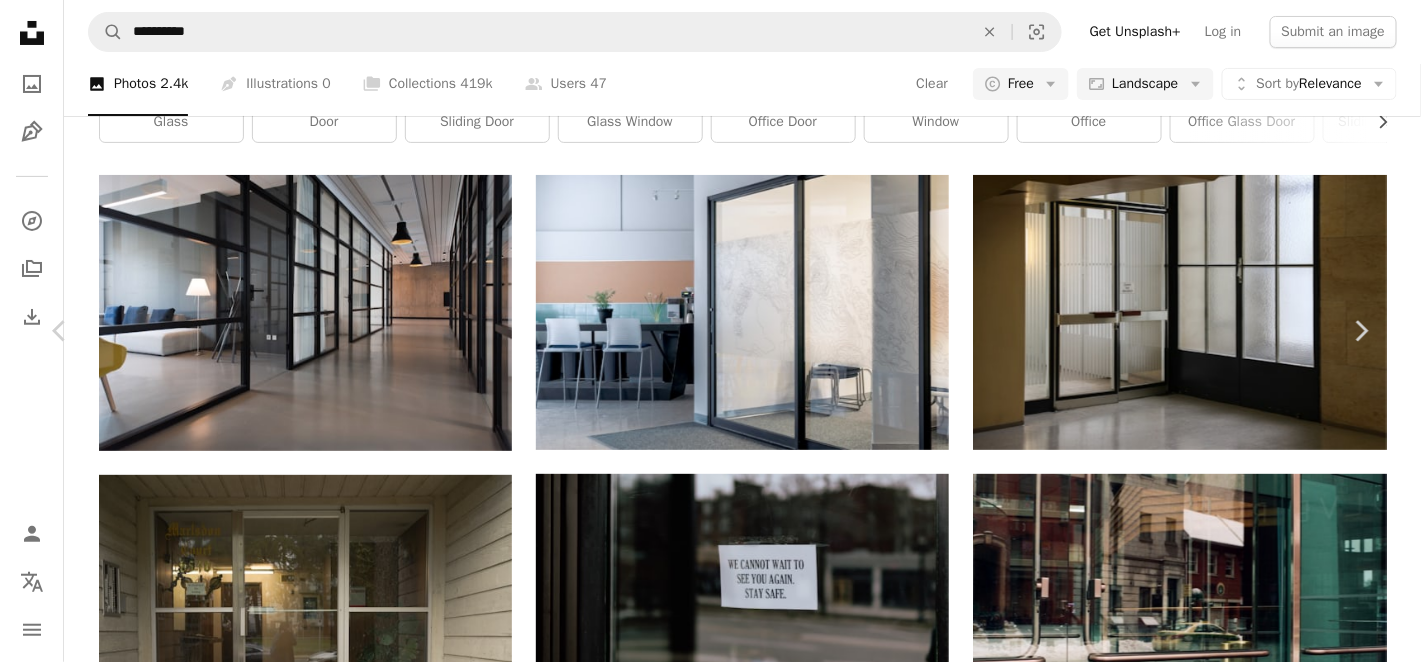 click on "Chevron down" 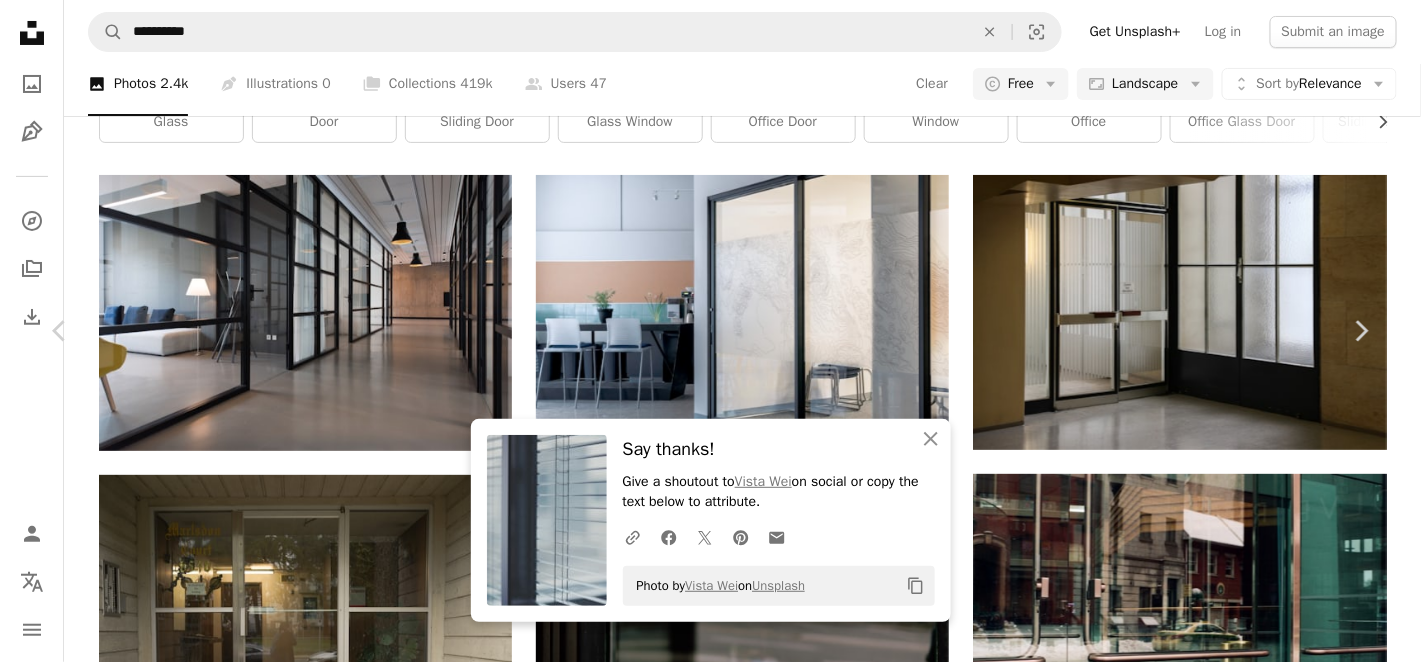 drag, startPoint x: 825, startPoint y: 588, endPoint x: 589, endPoint y: 591, distance: 236.01907 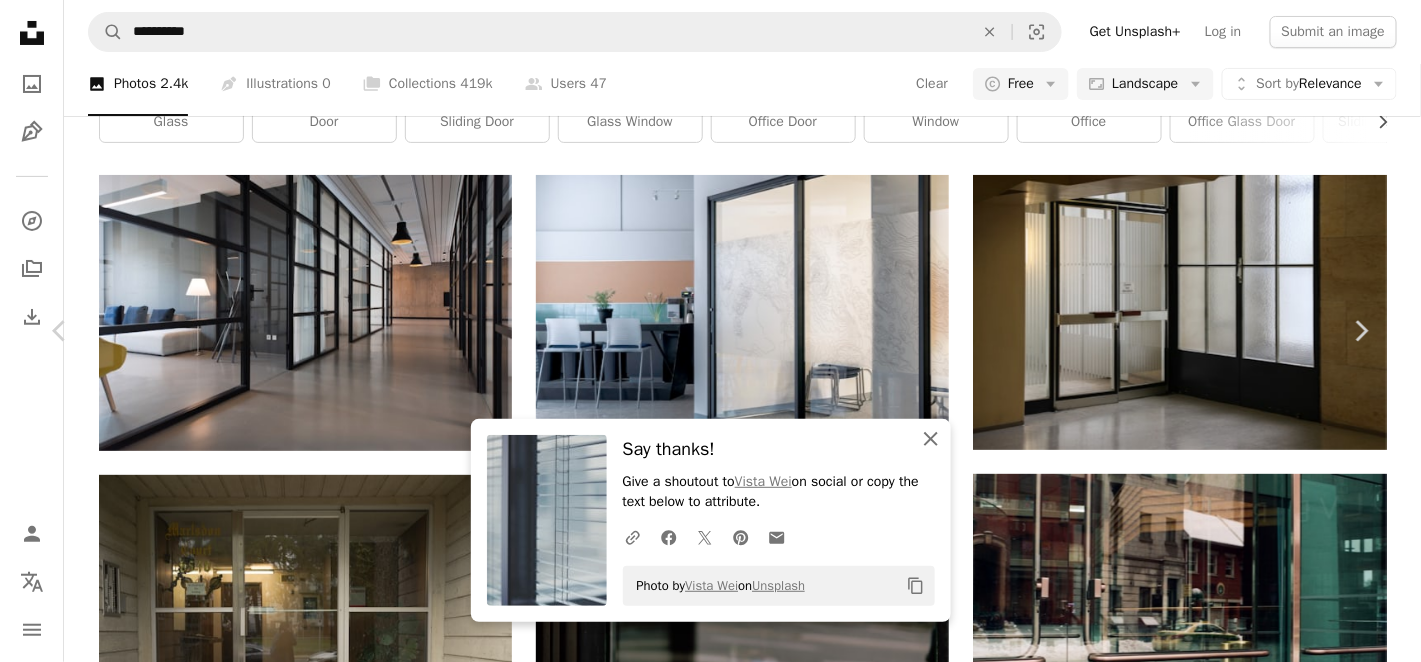 click on "An X shape" 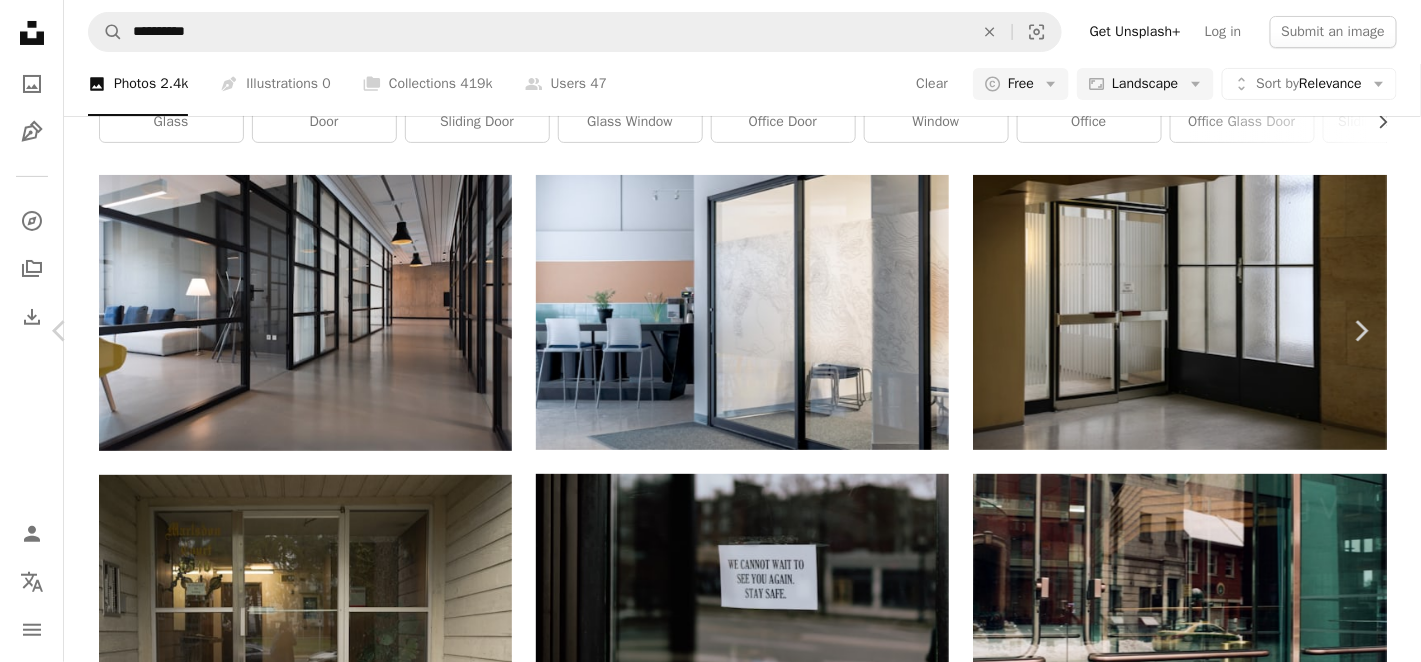 click on "An X shape" at bounding box center [20, 20] 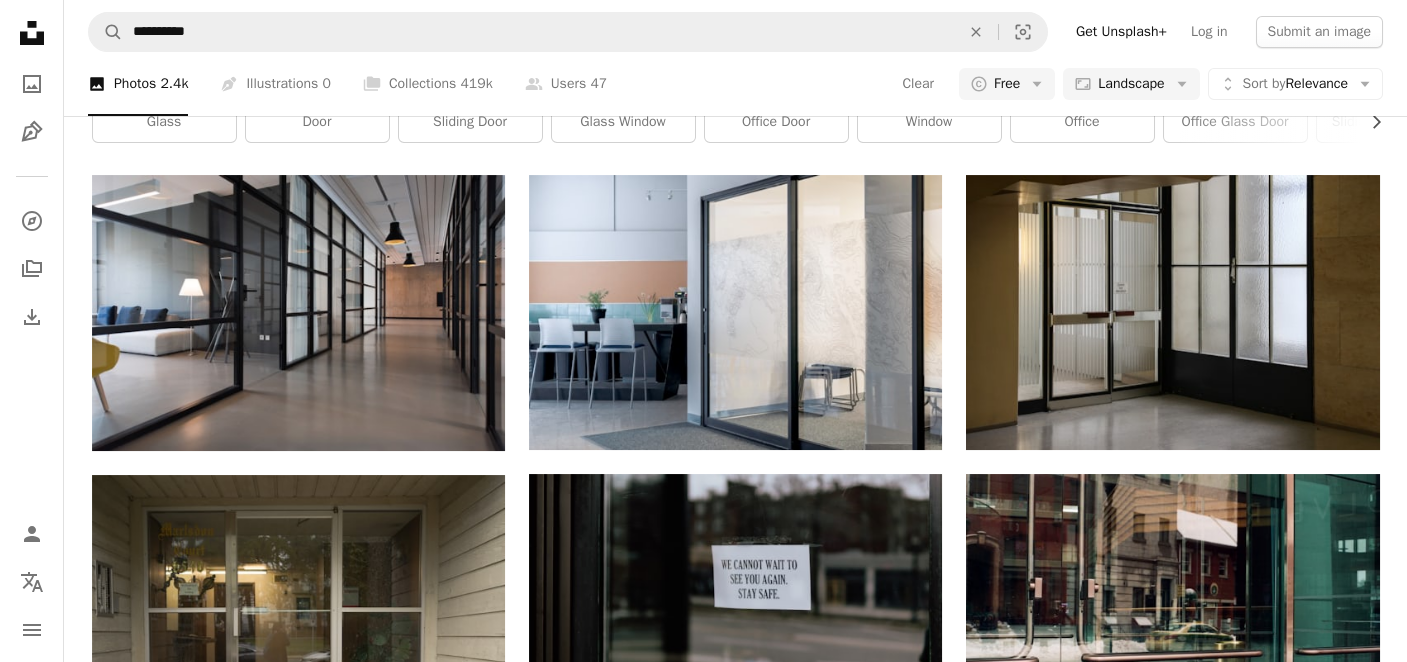 scroll, scrollTop: 19799, scrollLeft: 0, axis: vertical 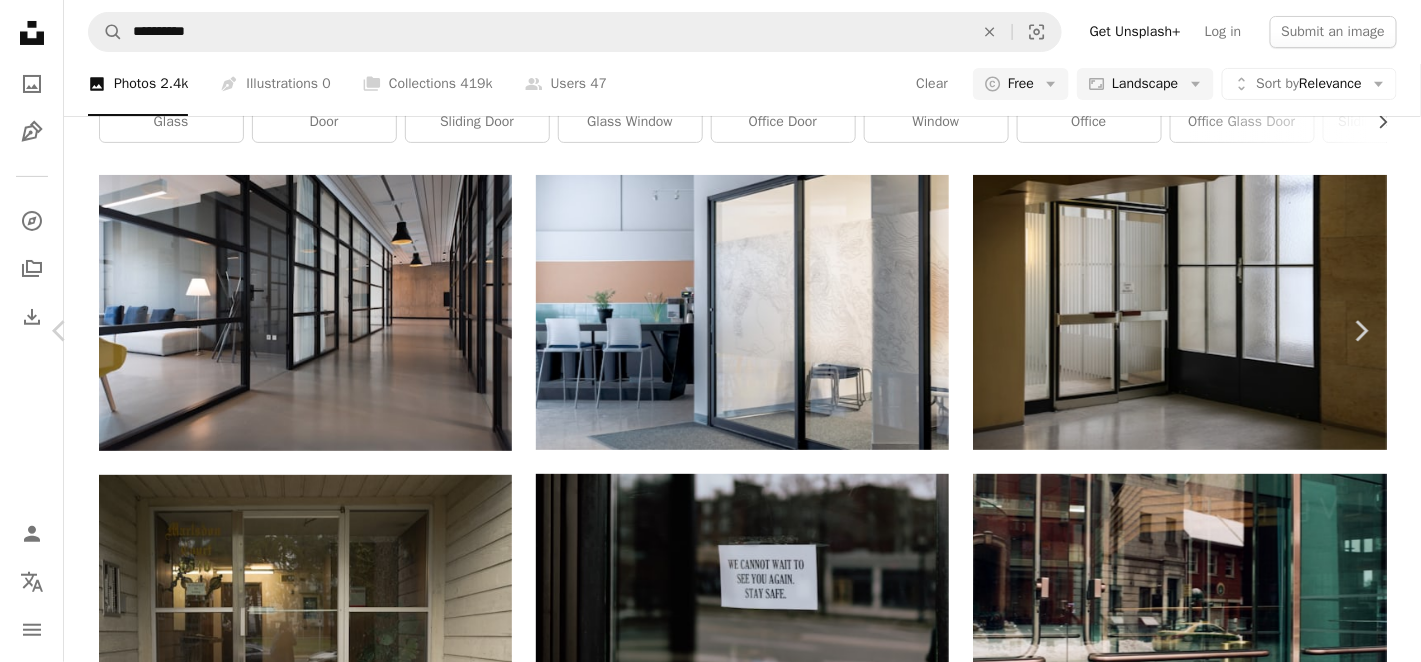 click on "Chevron down" 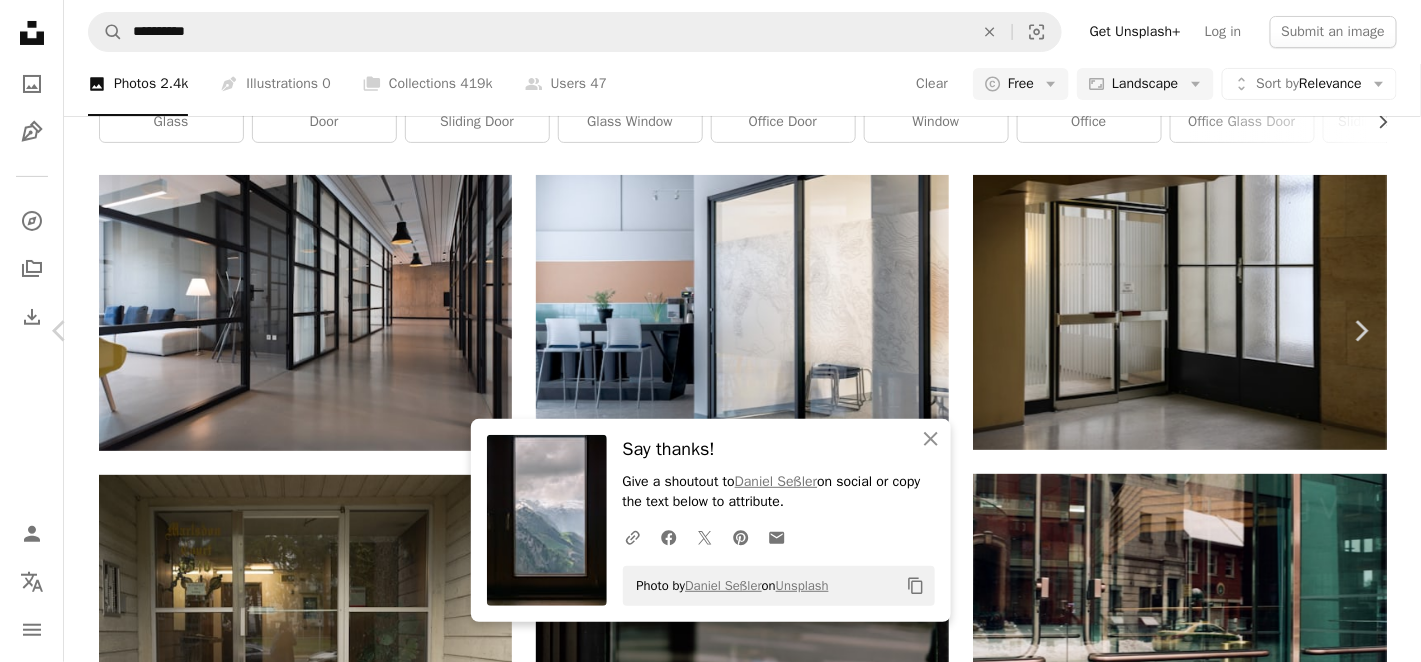 drag, startPoint x: 850, startPoint y: 585, endPoint x: 635, endPoint y: 588, distance: 215.02094 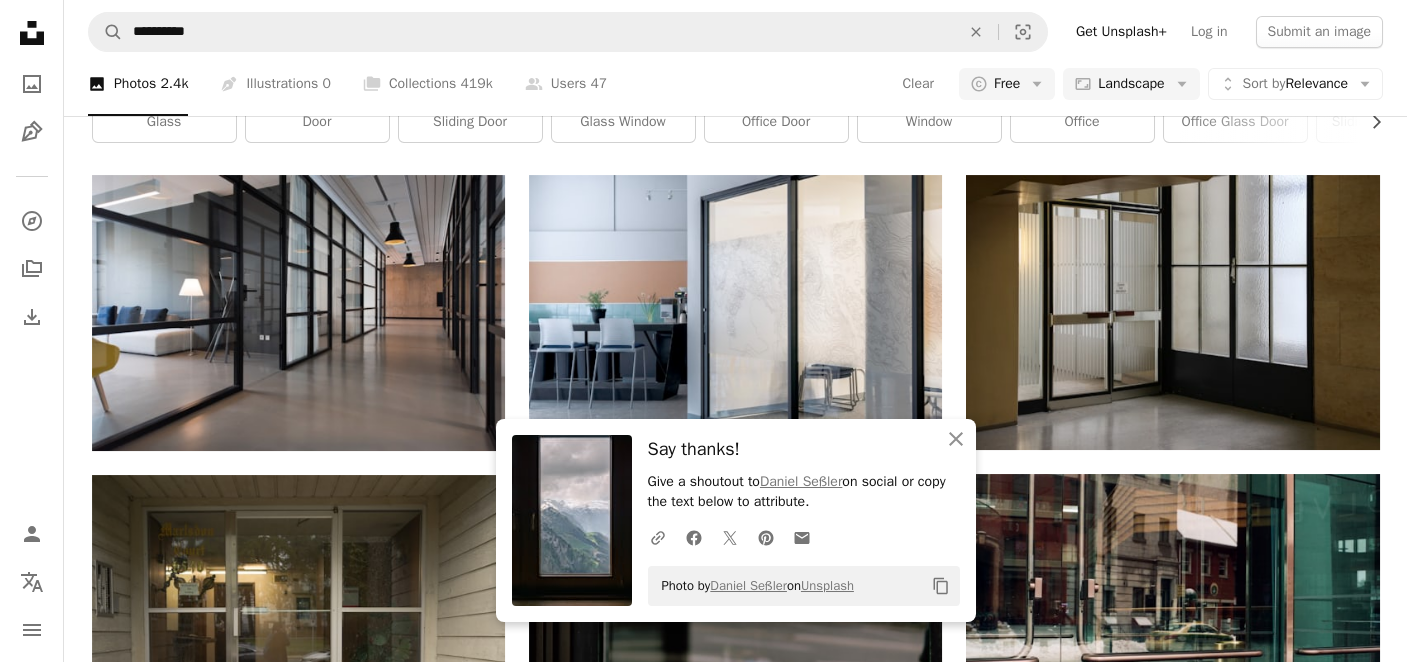 scroll, scrollTop: 20199, scrollLeft: 0, axis: vertical 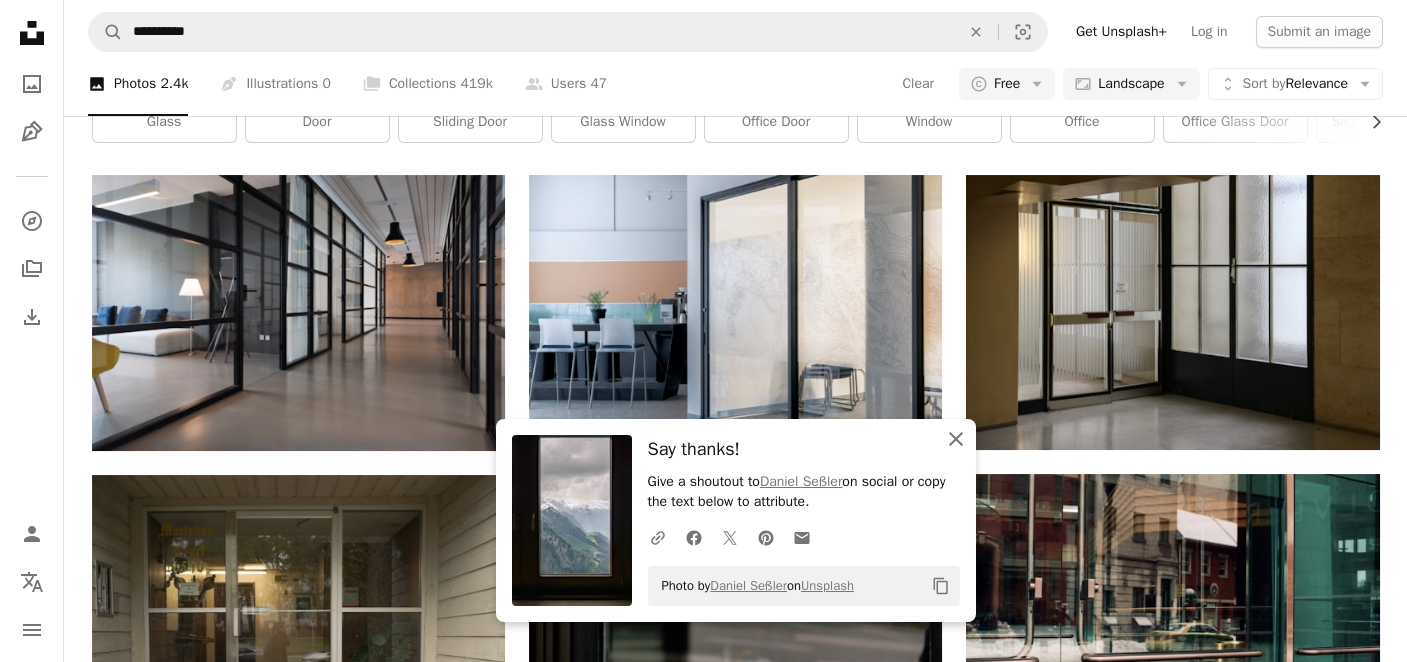 click 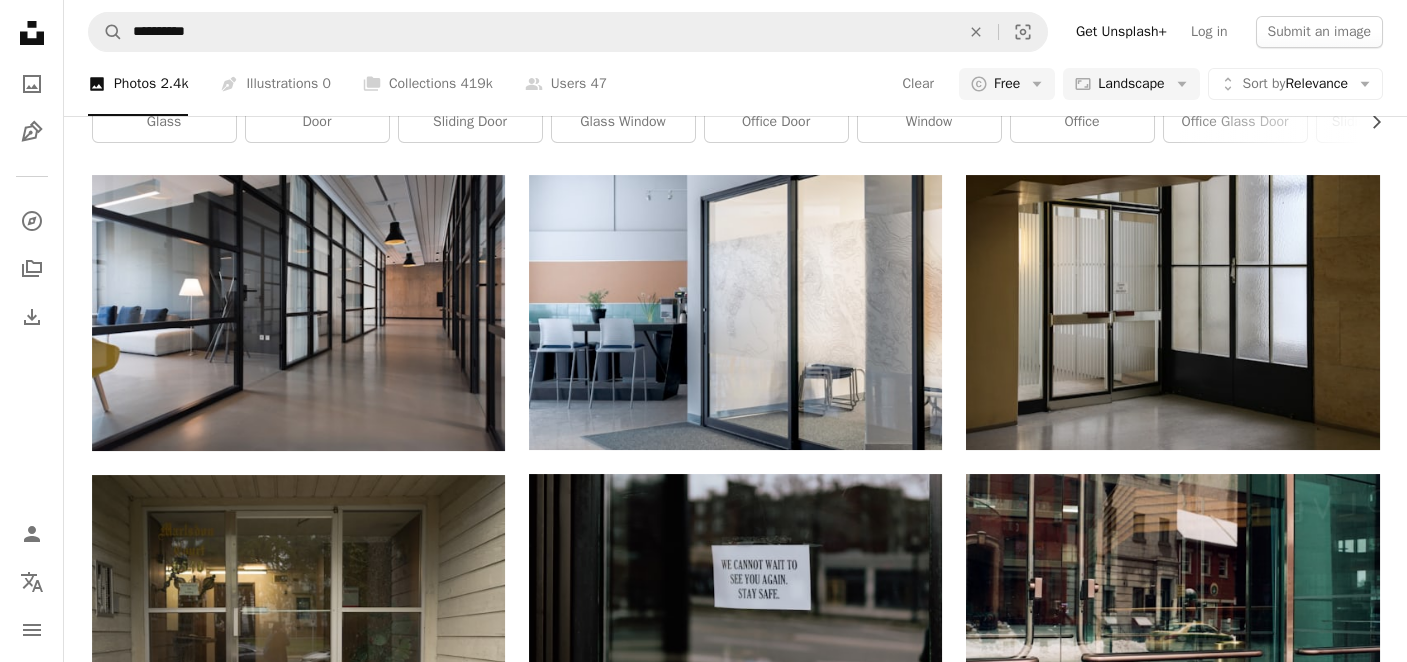 scroll, scrollTop: 34699, scrollLeft: 0, axis: vertical 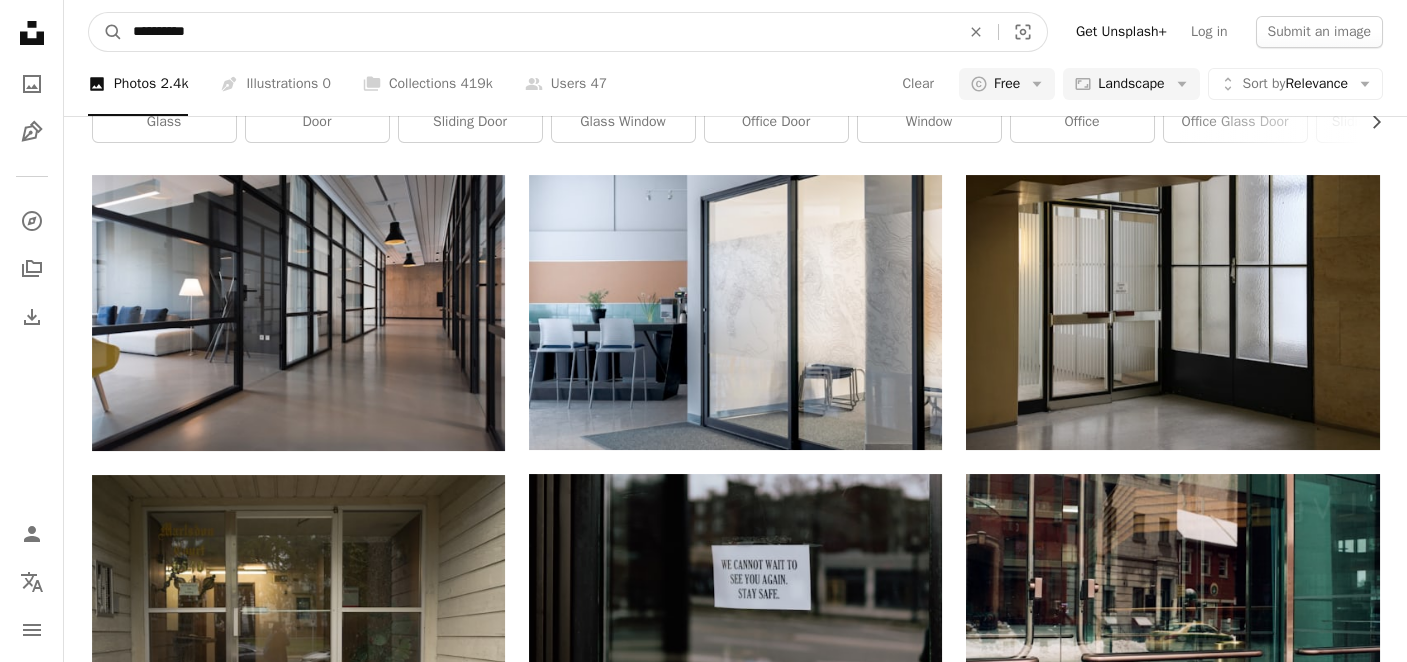 drag, startPoint x: 215, startPoint y: 36, endPoint x: 86, endPoint y: 36, distance: 129 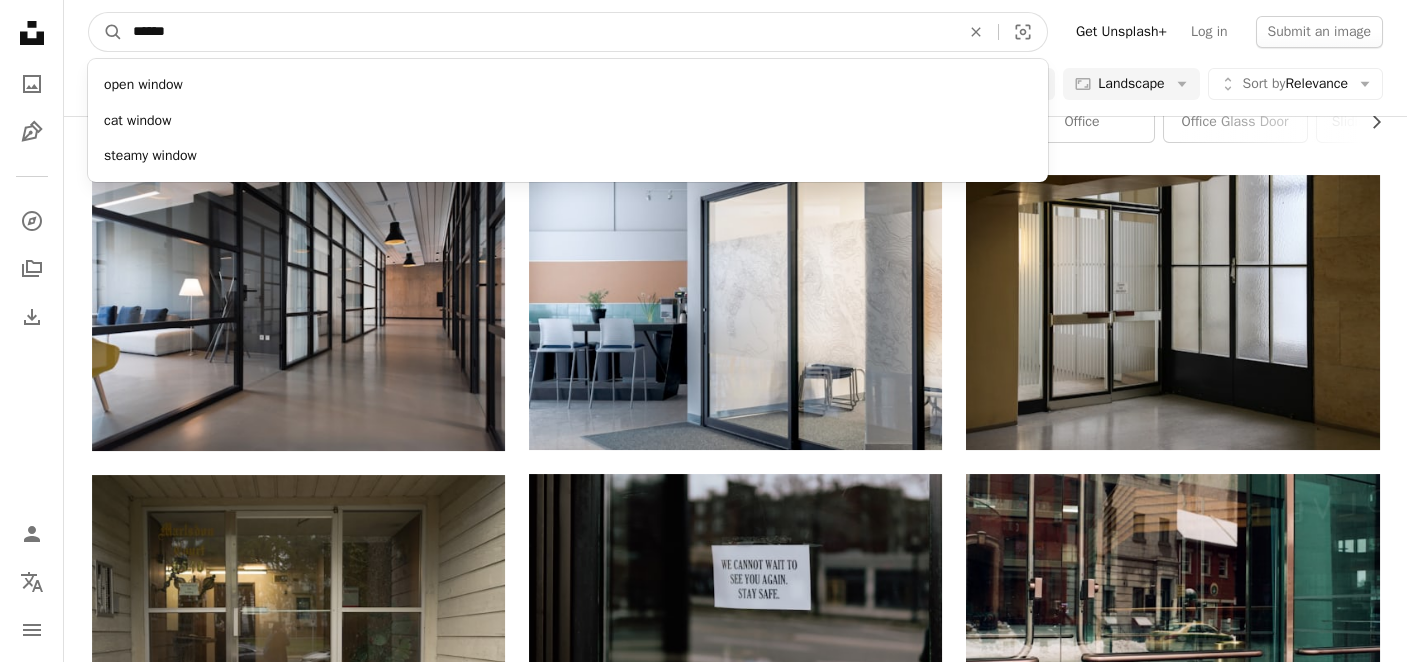 click on "******" at bounding box center (538, 32) 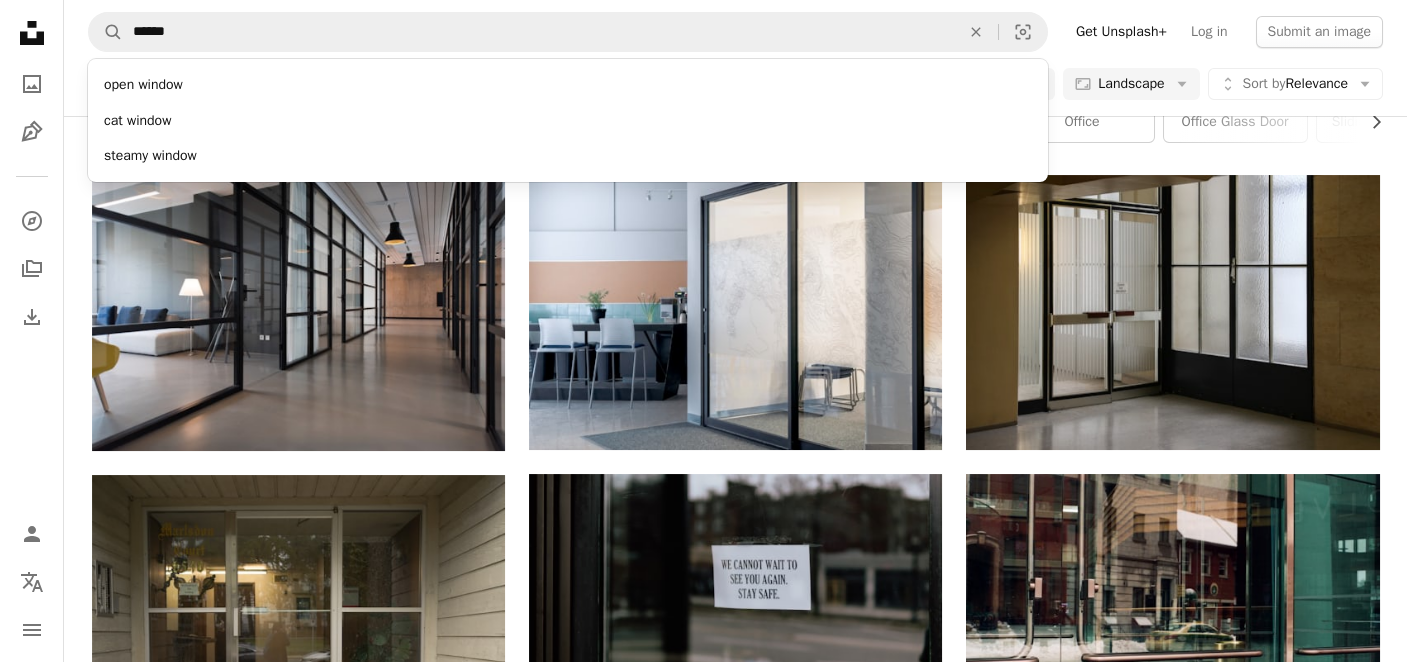 click on "A photo Photos   2.4k Pen Tool Illustrations   0 A stack of folders Collections   419k A group of people Users   47 Clear A copyright icon © Free Arrow down Aspect ratio Landscape Arrow down Unfold Sort by  Relevance Arrow down Filters Filters (2)" at bounding box center [735, 84] 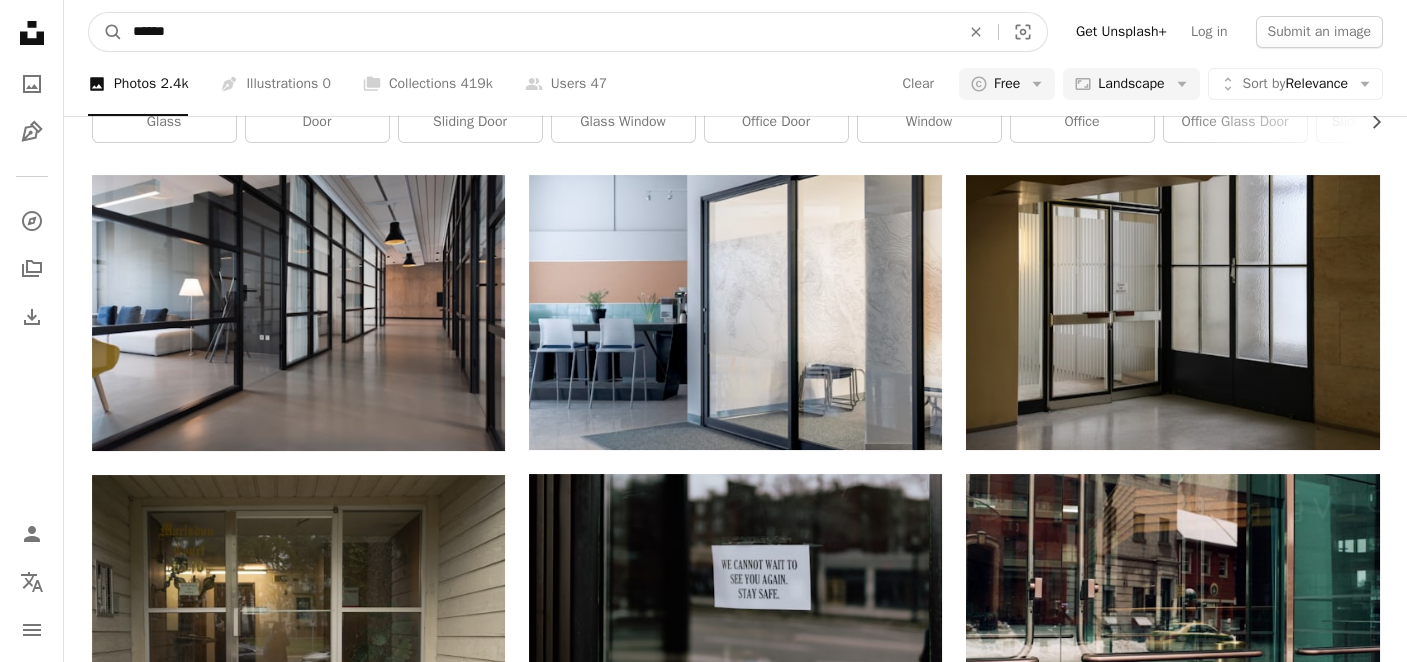 click on "******" at bounding box center (538, 32) 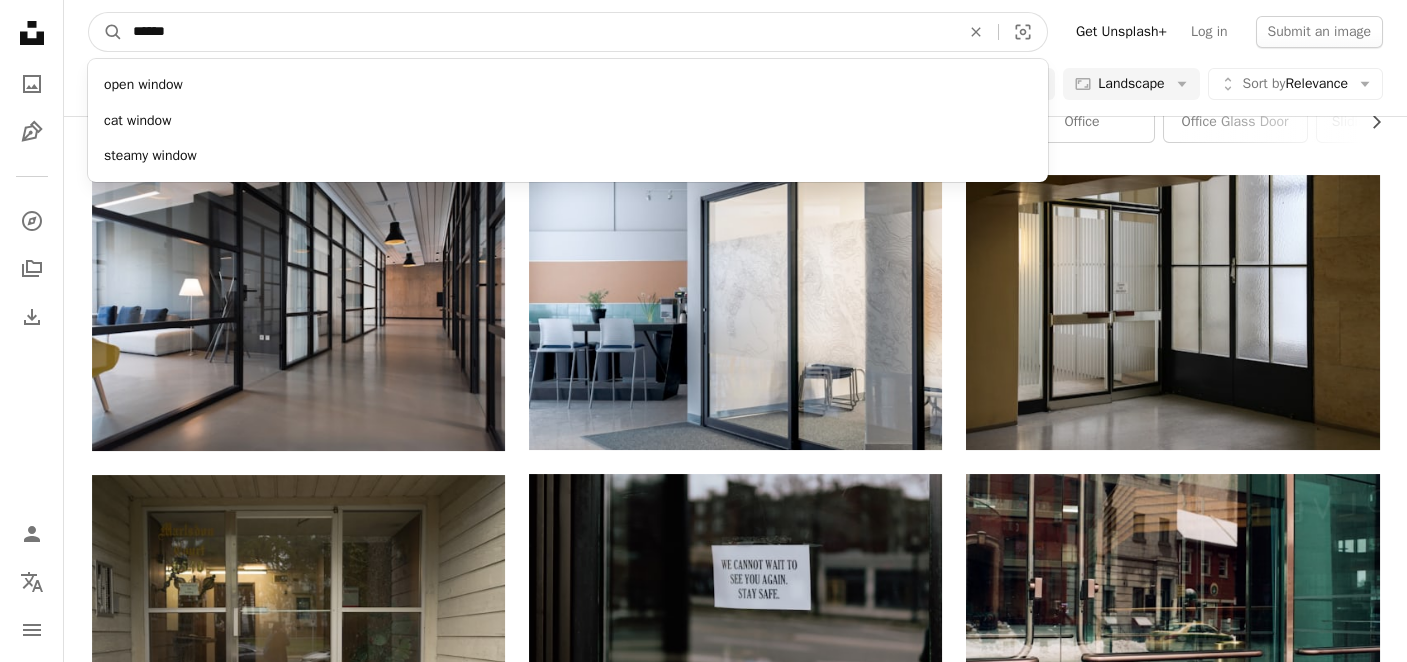 click on "A magnifying glass" at bounding box center [106, 32] 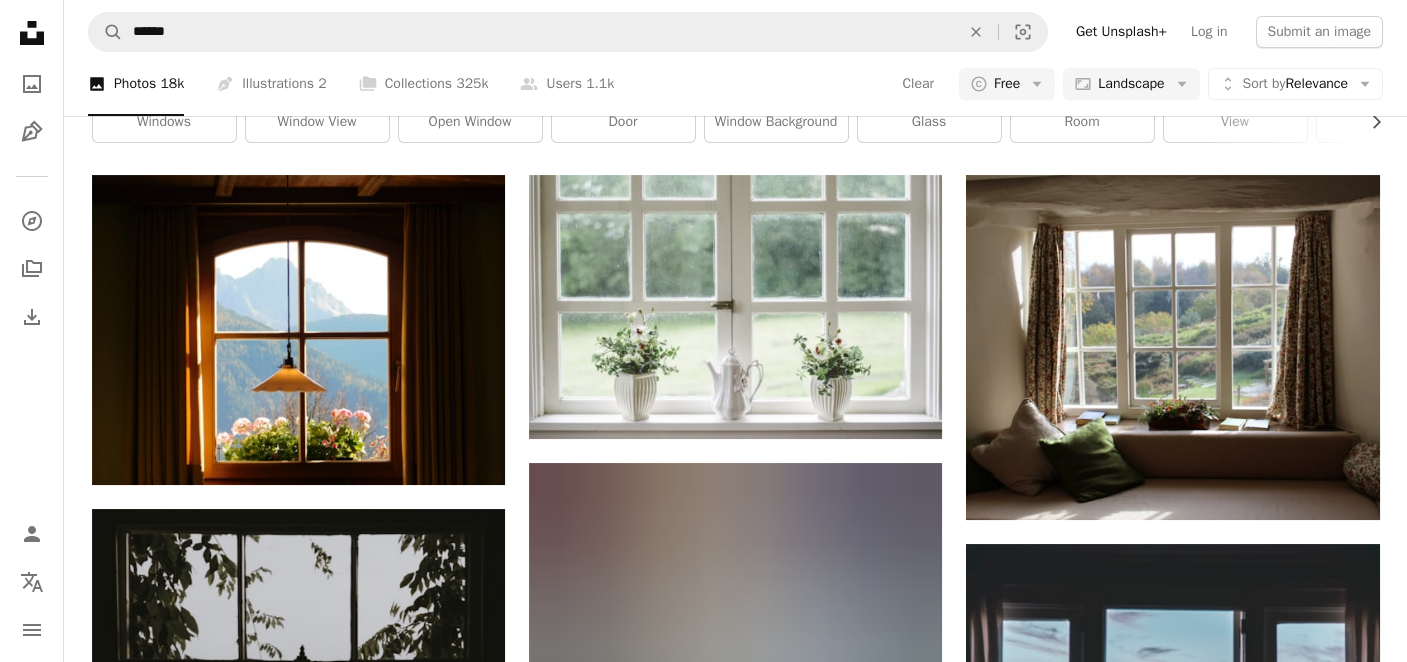 scroll, scrollTop: 599, scrollLeft: 0, axis: vertical 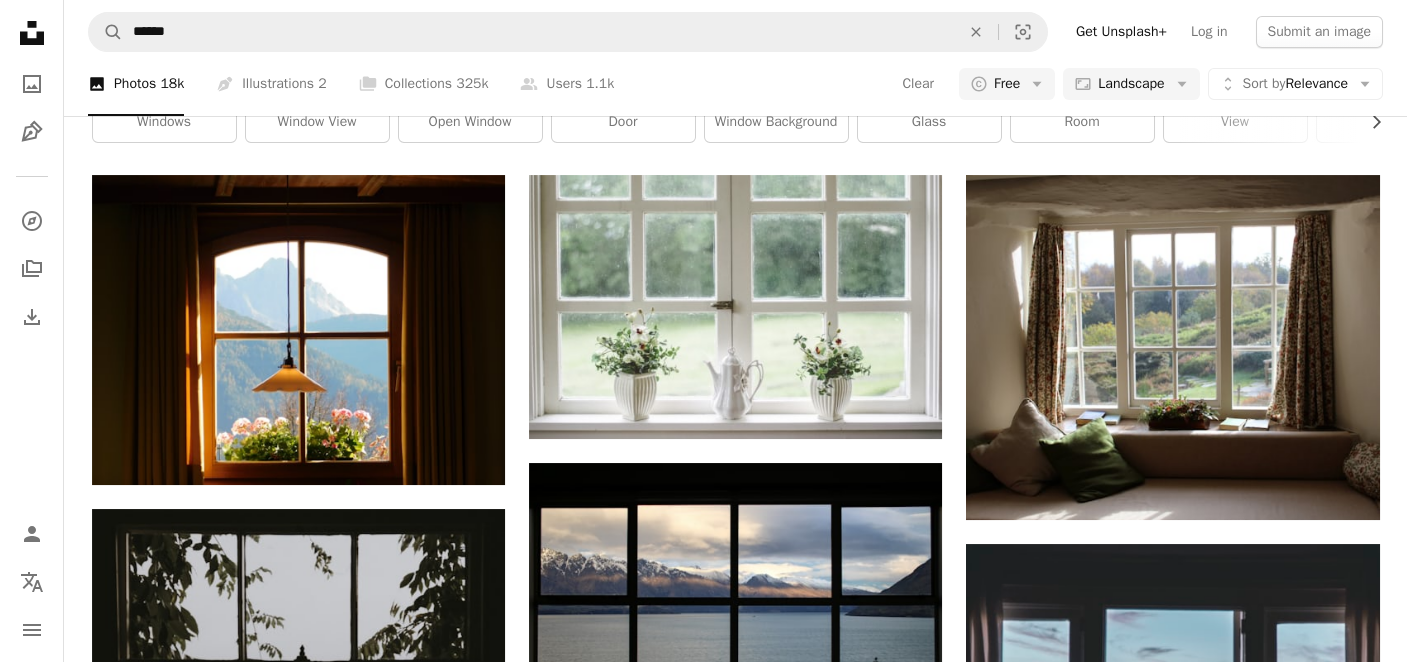 click at bounding box center [735, 907] 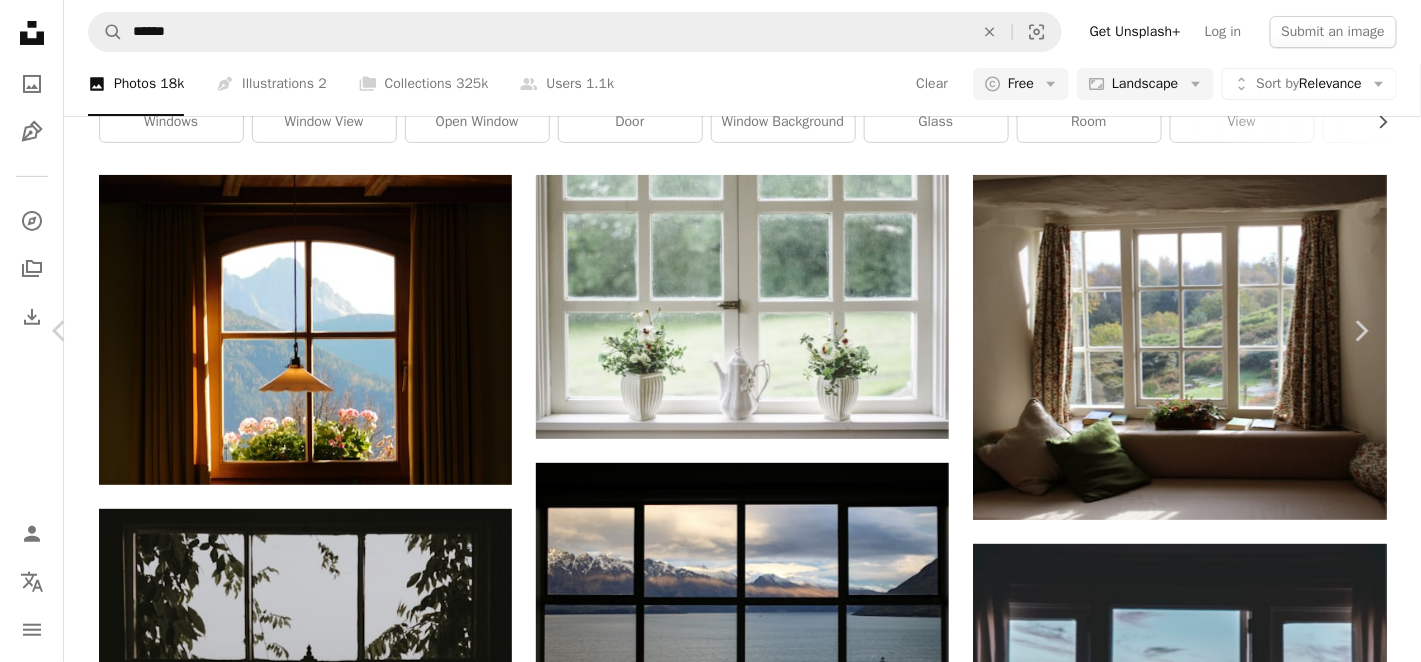 click on "Chevron down" 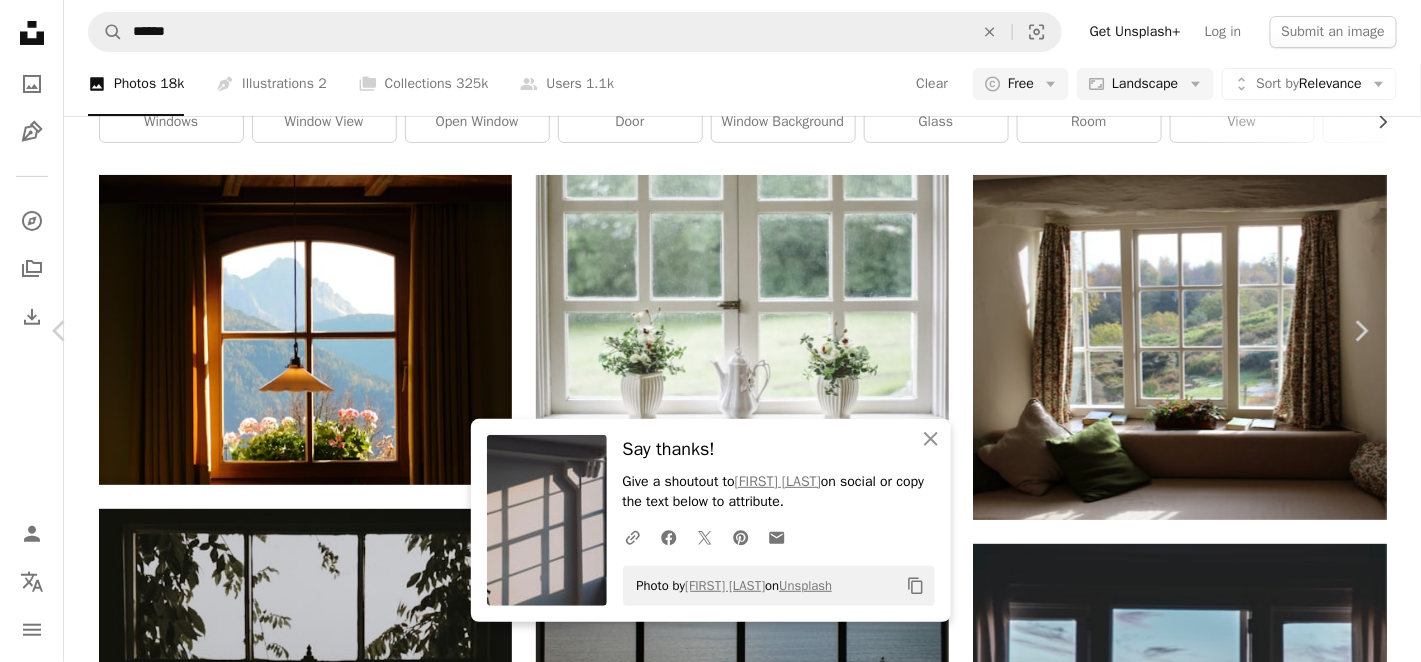 drag, startPoint x: 876, startPoint y: 585, endPoint x: 624, endPoint y: 589, distance: 252.03174 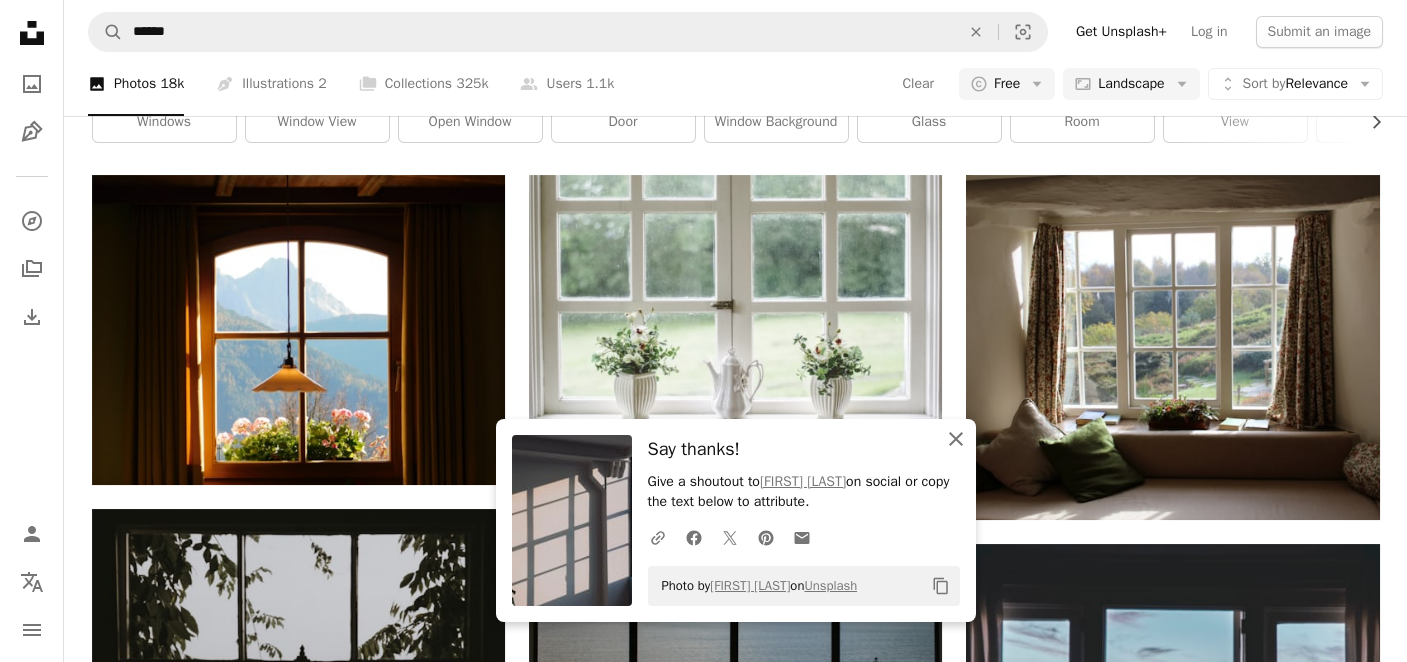 click on "An X shape" 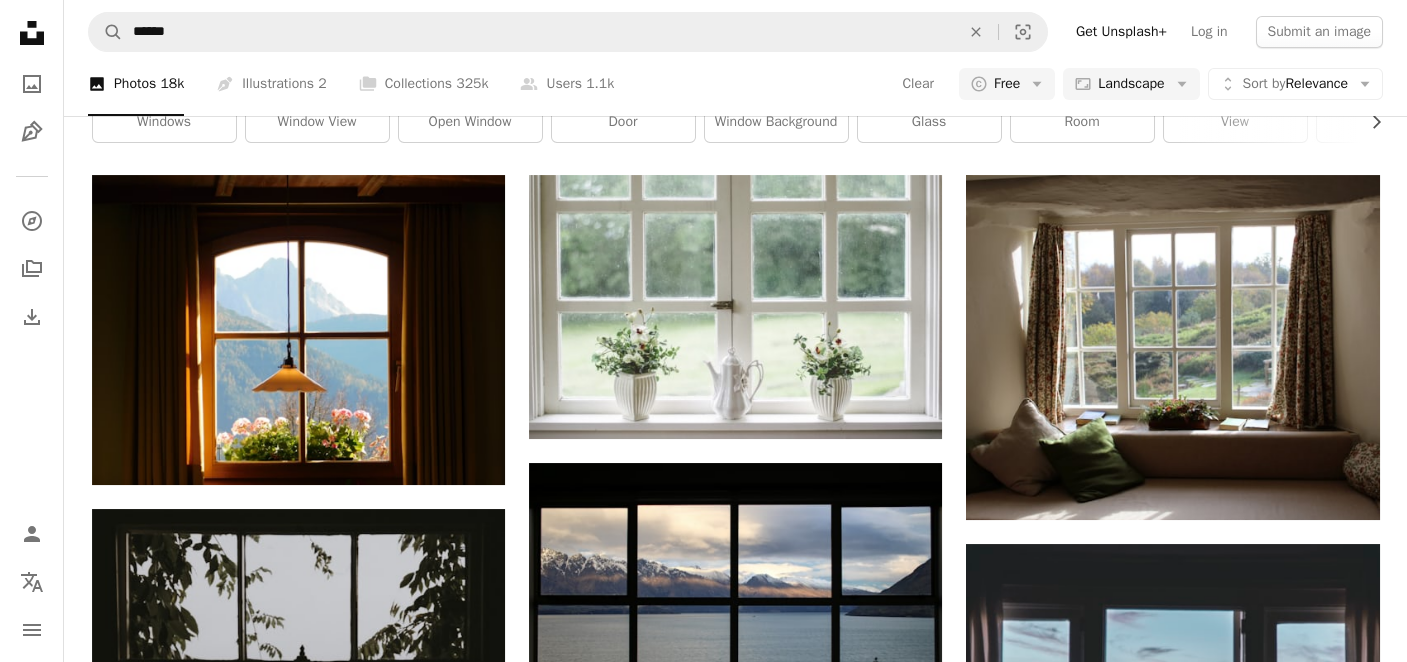 scroll, scrollTop: 900, scrollLeft: 0, axis: vertical 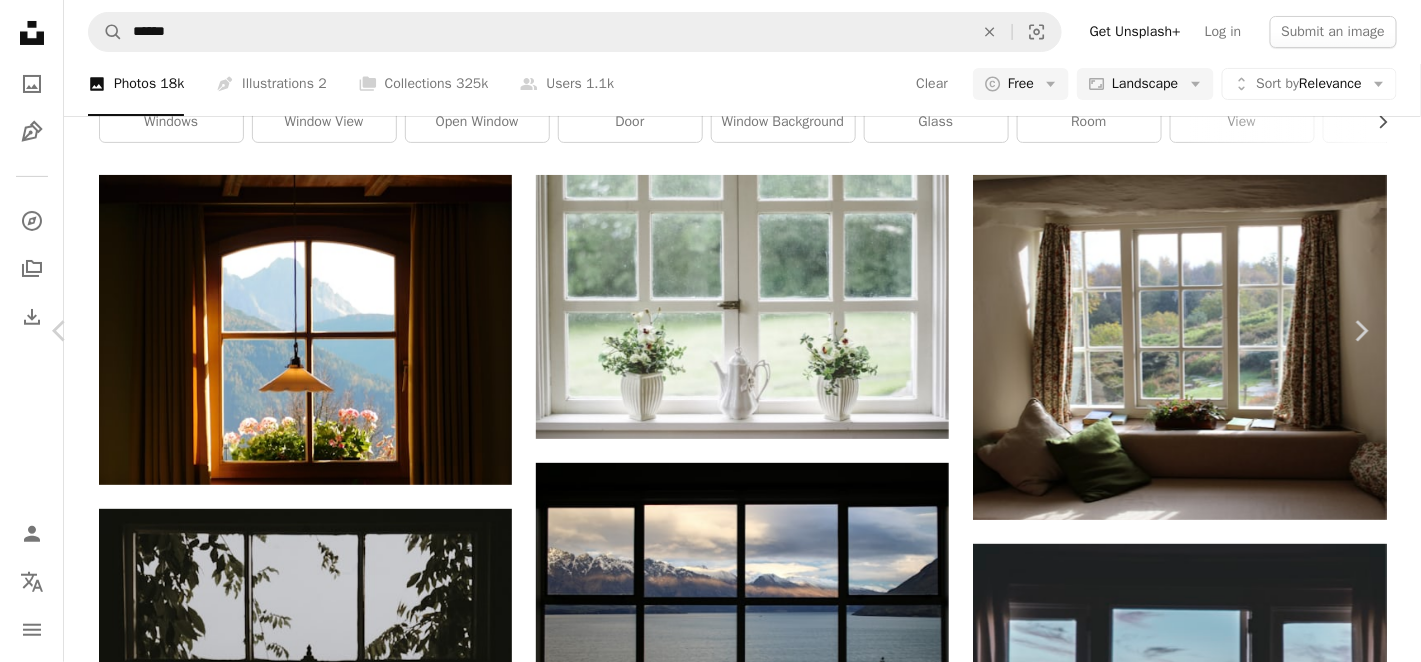 click on "Chevron down" 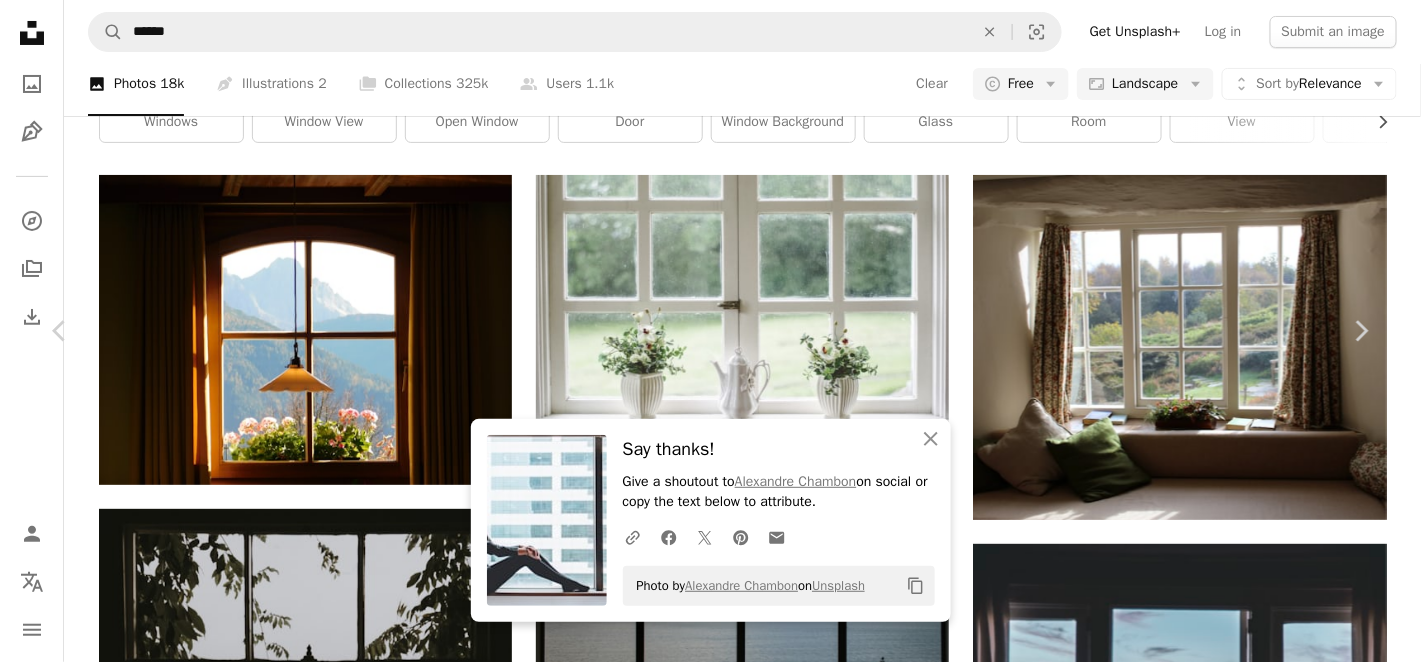 drag, startPoint x: 890, startPoint y: 592, endPoint x: 621, endPoint y: 592, distance: 269 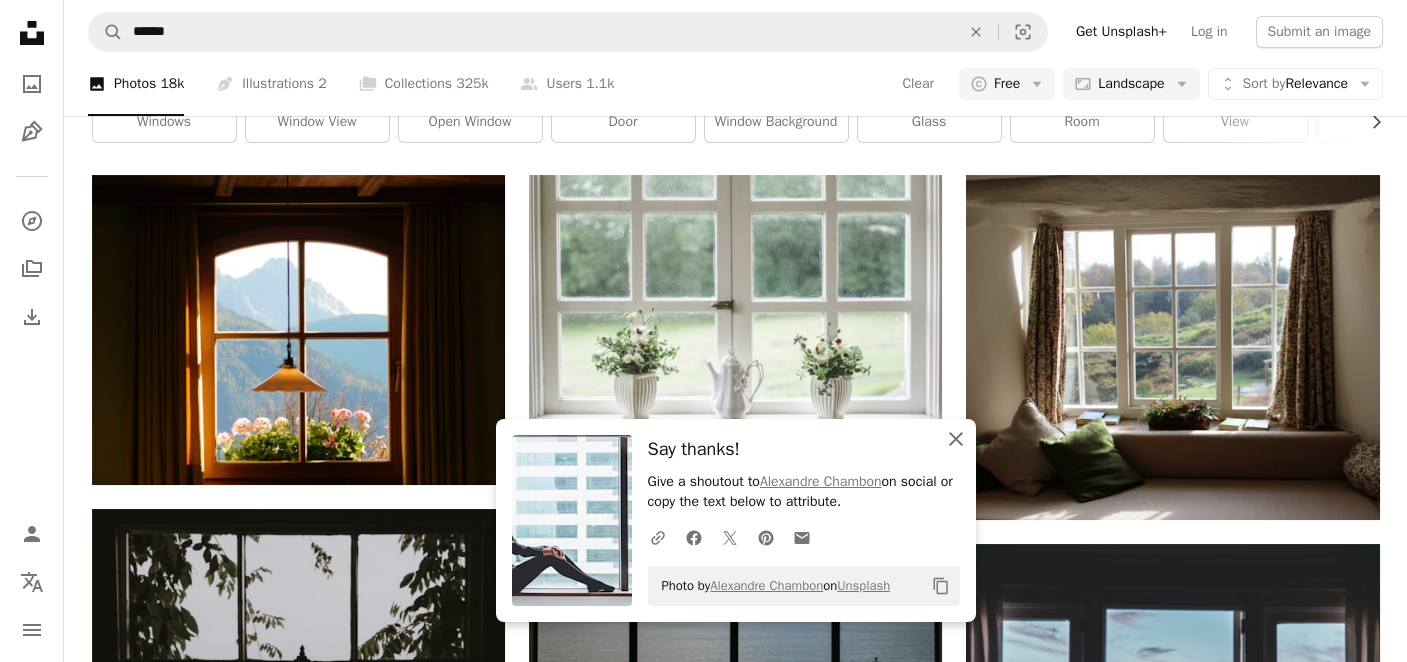 click on "An X shape" 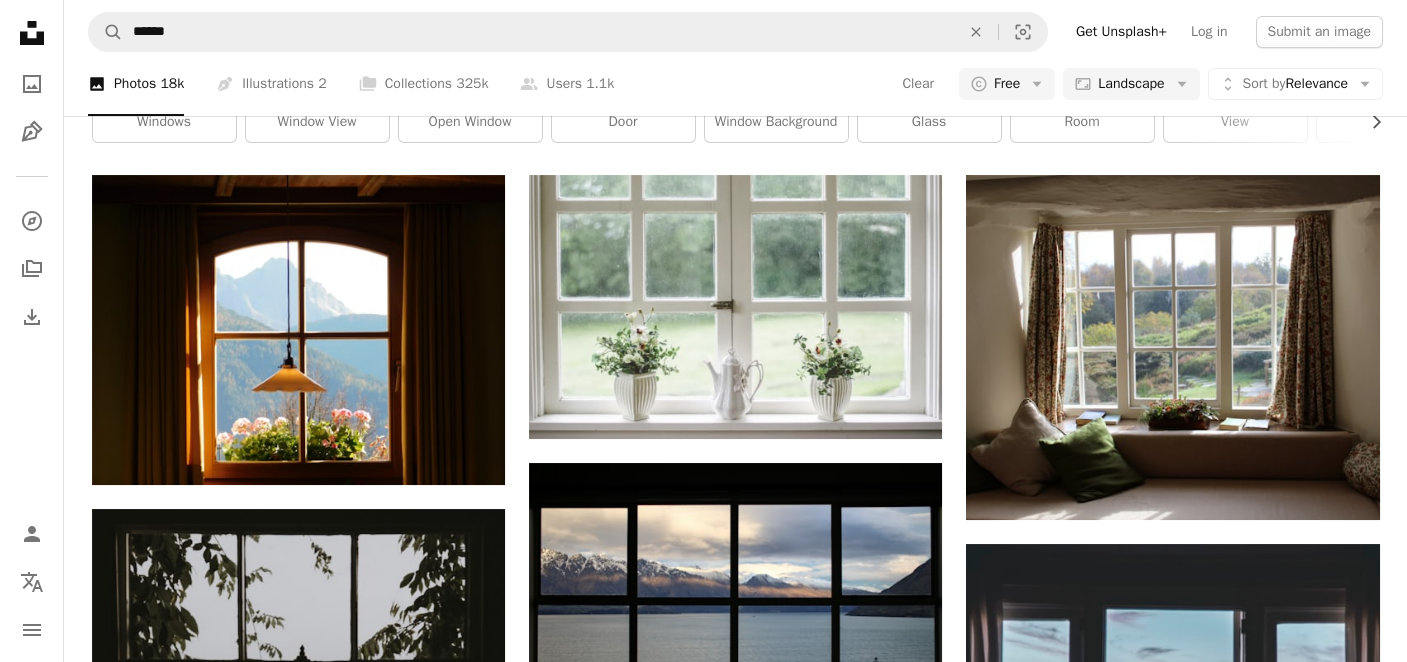 scroll, scrollTop: 2100, scrollLeft: 0, axis: vertical 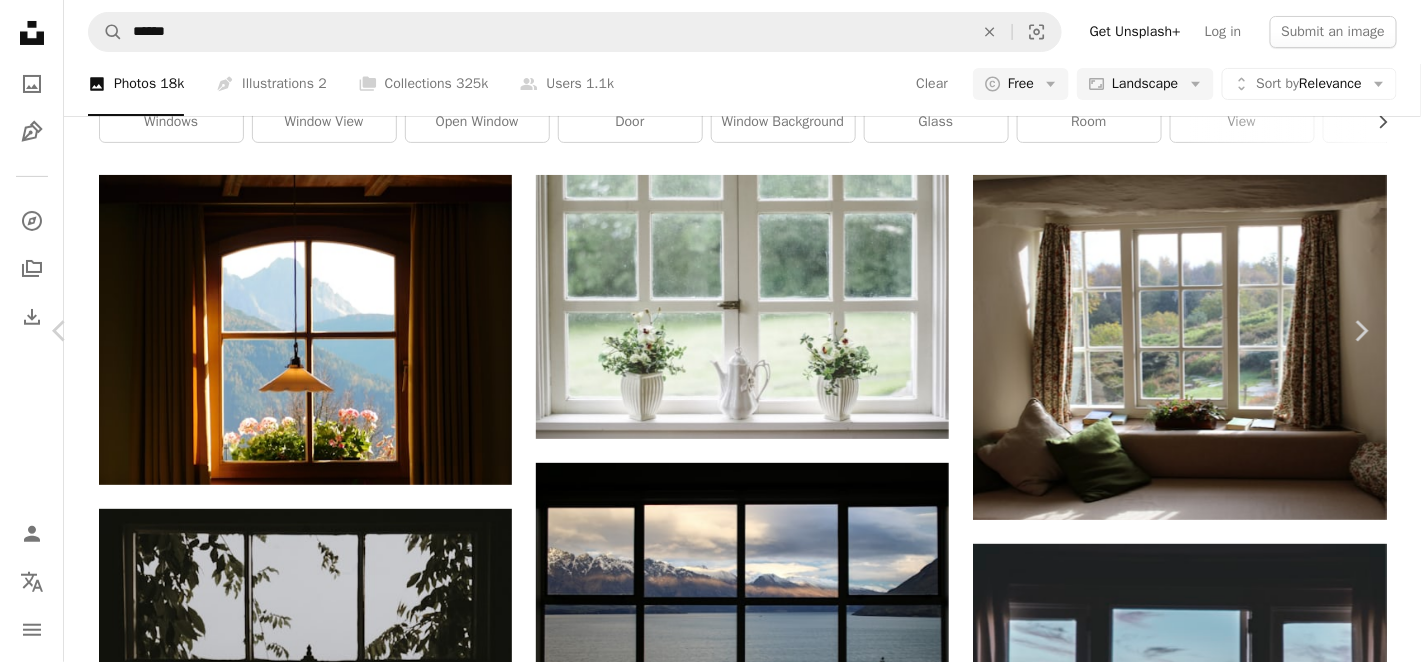 click on "An X shape" at bounding box center [20, 20] 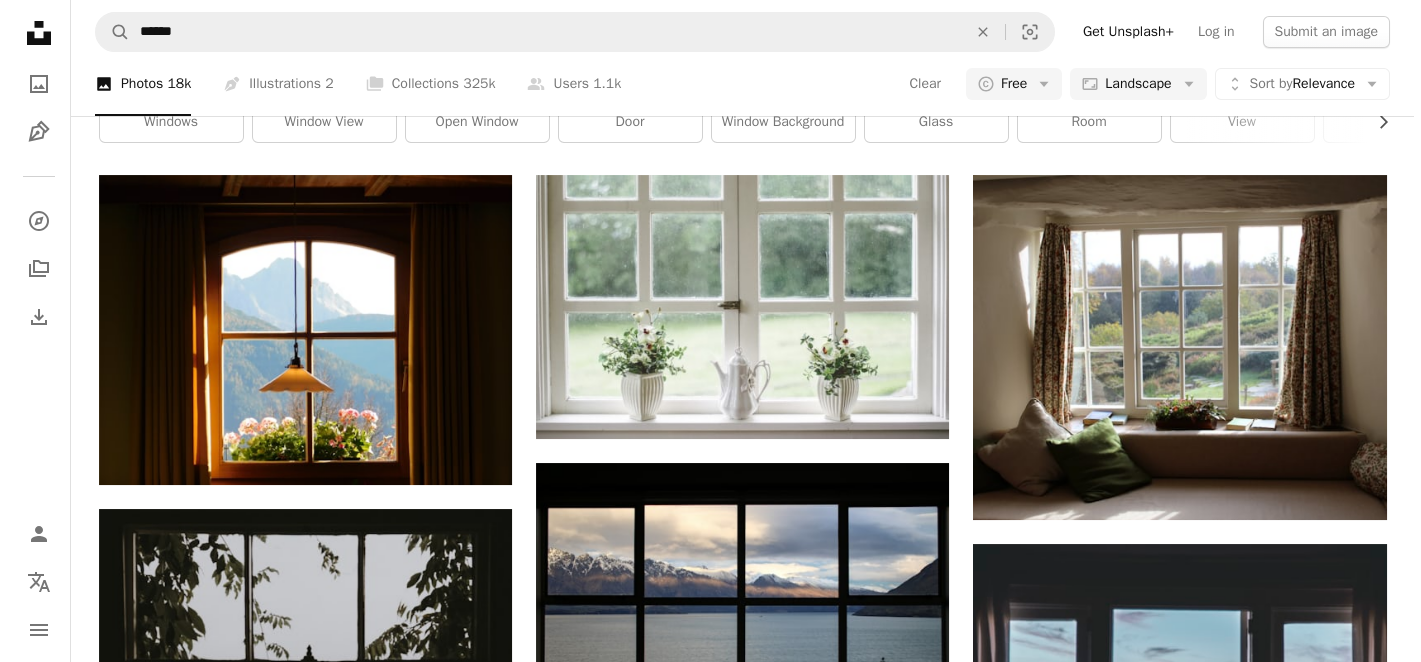scroll, scrollTop: 10599, scrollLeft: 0, axis: vertical 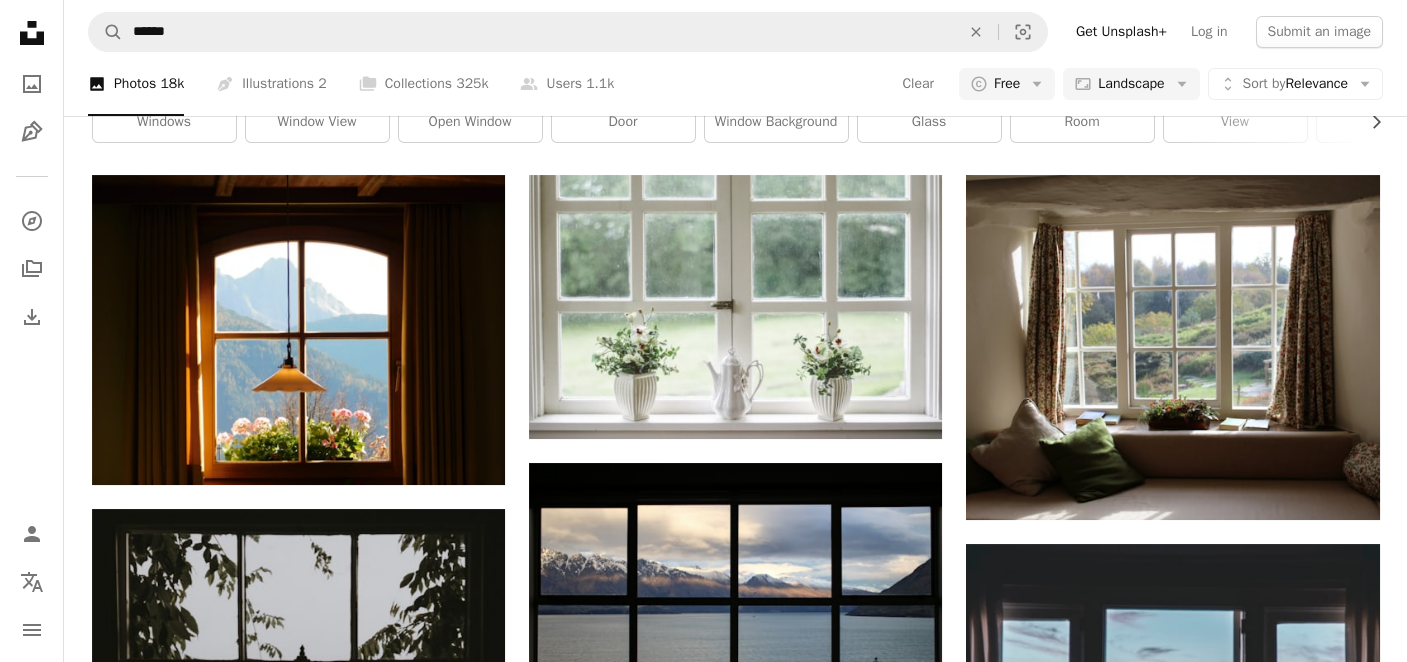 click at bounding box center [298, 10870] 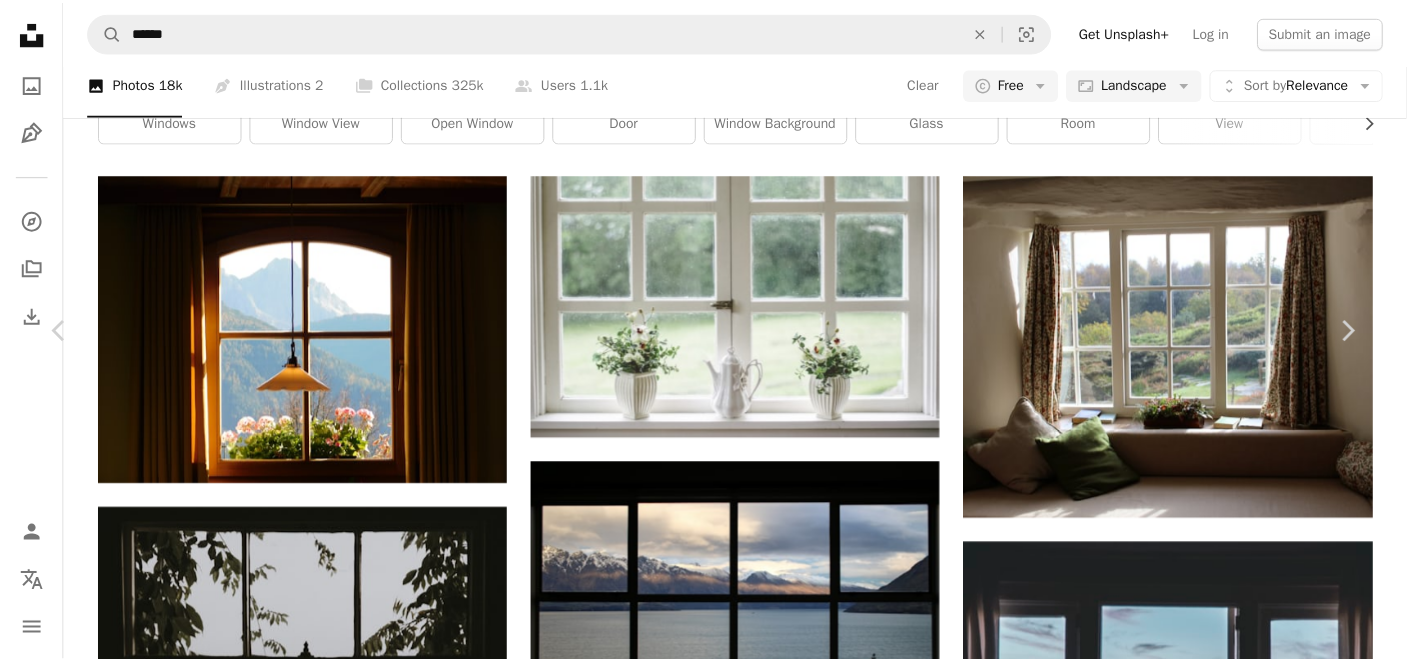 scroll, scrollTop: 0, scrollLeft: 0, axis: both 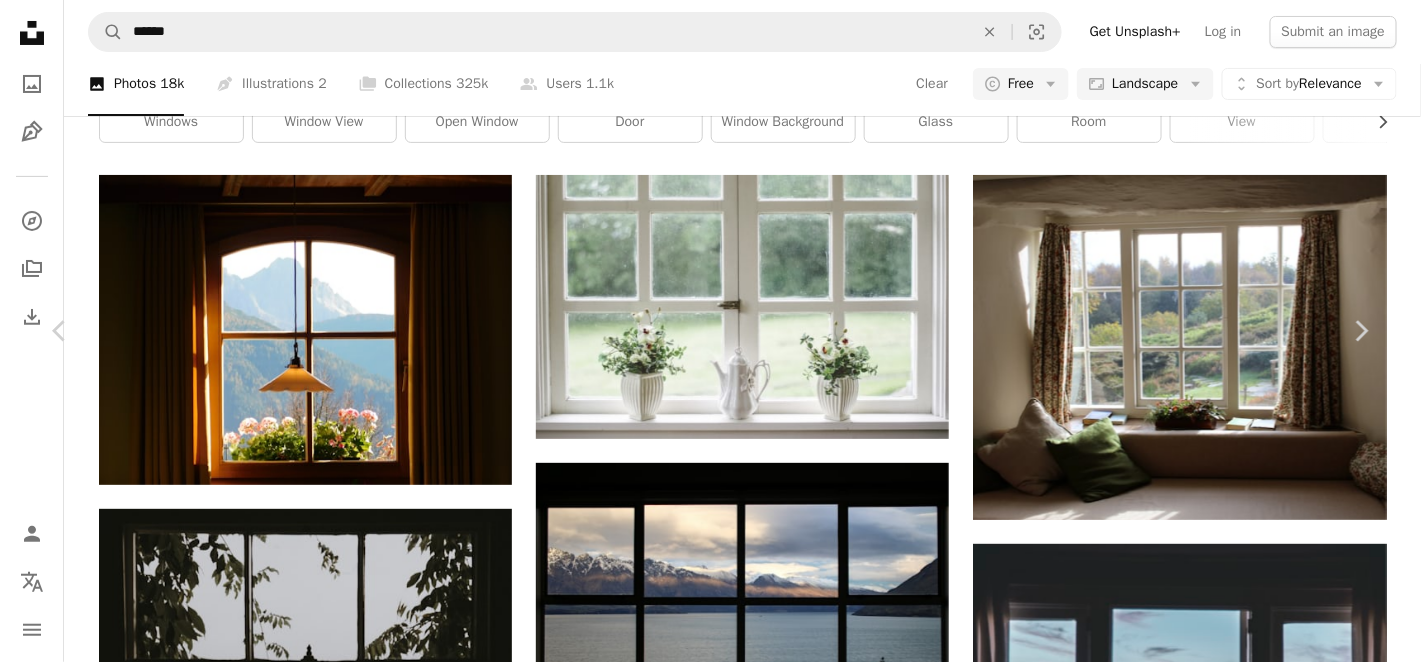 click on "Chevron down" 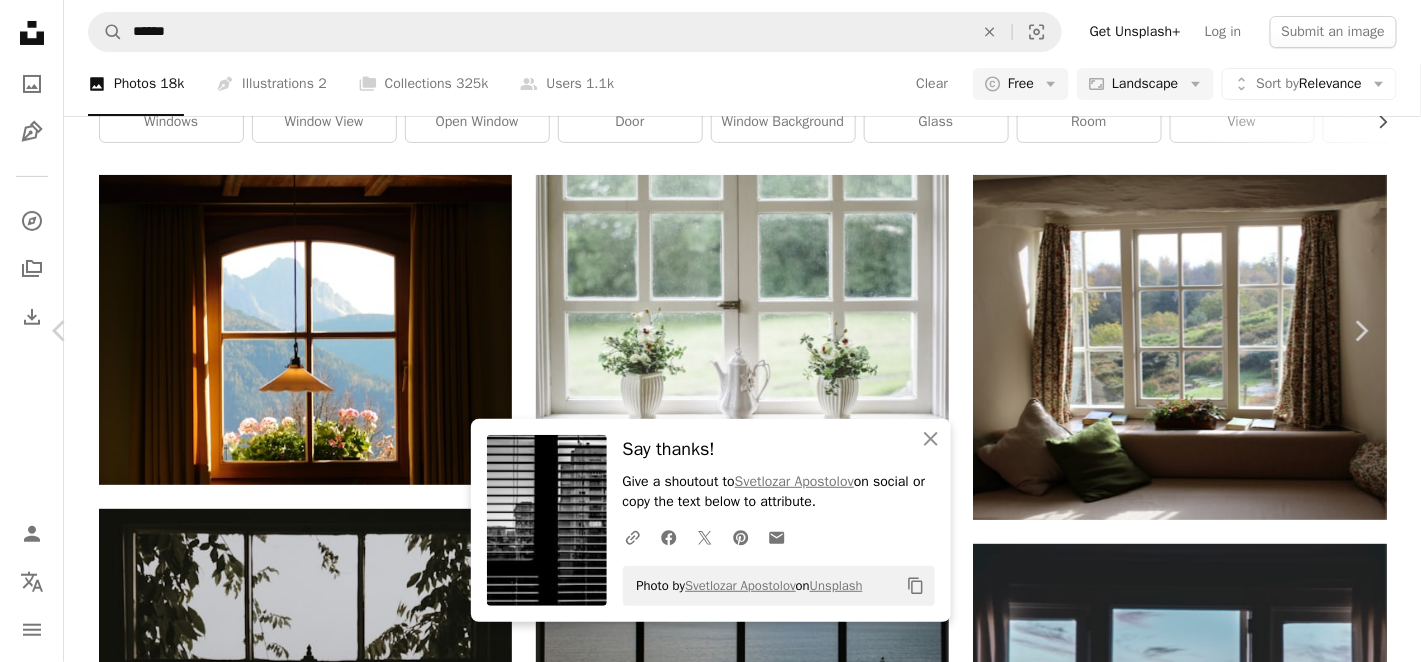 drag, startPoint x: 890, startPoint y: 589, endPoint x: 625, endPoint y: 585, distance: 265.03018 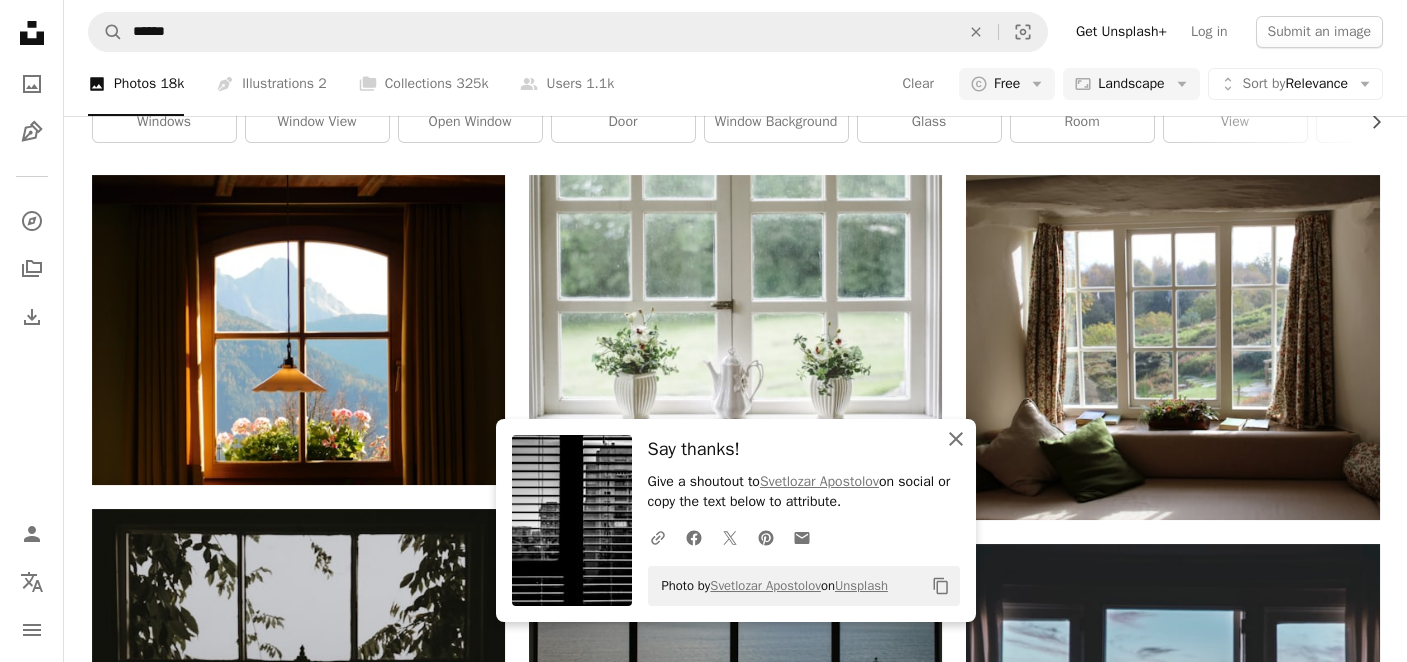 click 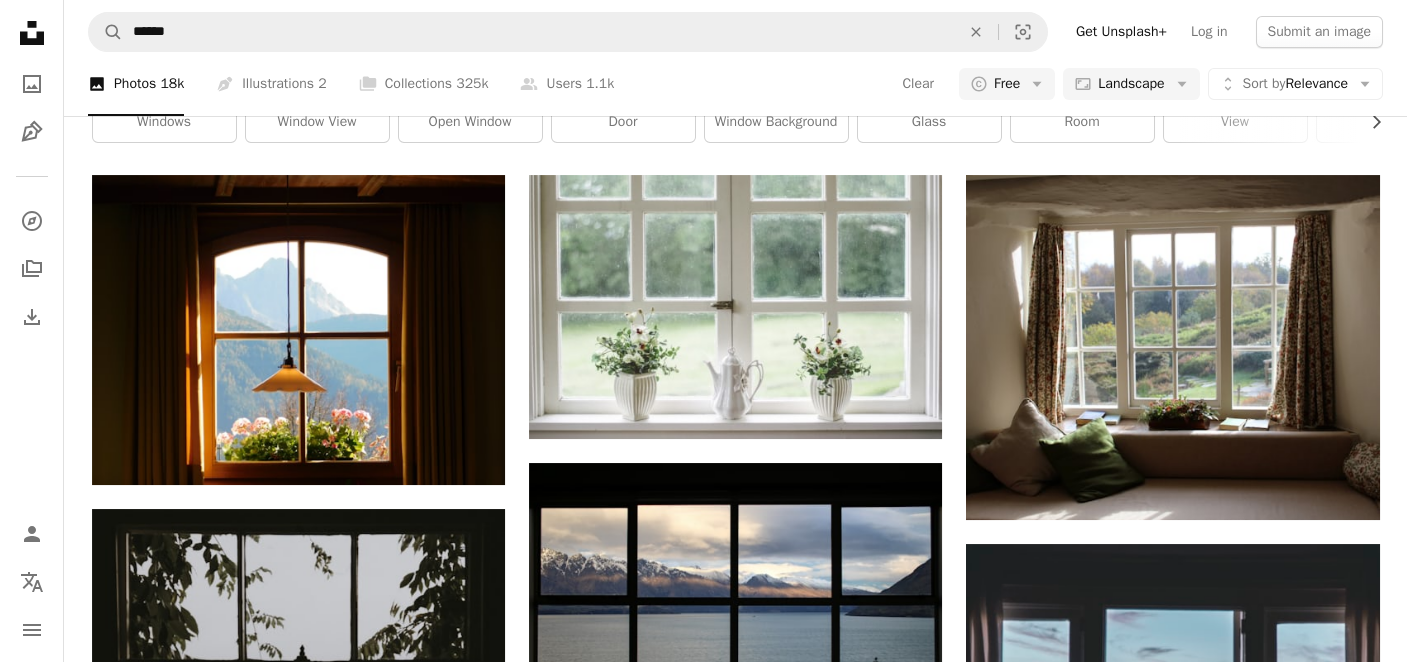 scroll, scrollTop: 14100, scrollLeft: 0, axis: vertical 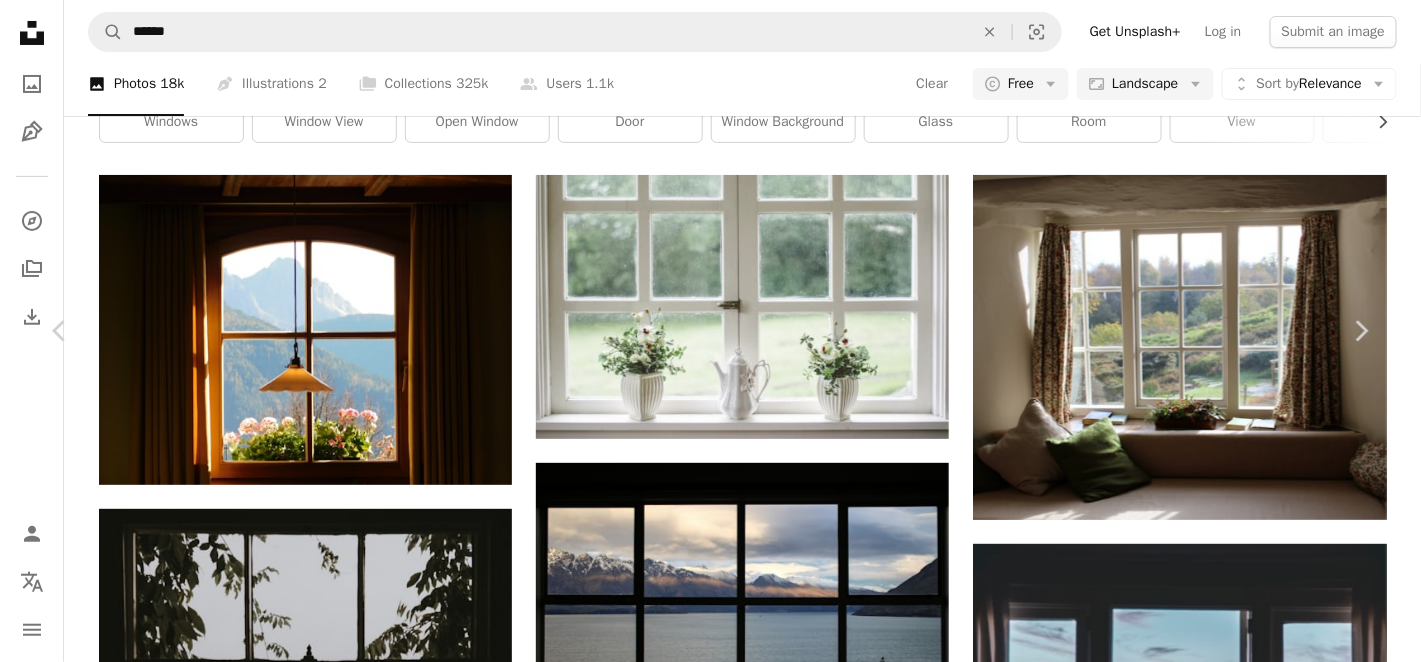 click on "An X shape" at bounding box center (20, 20) 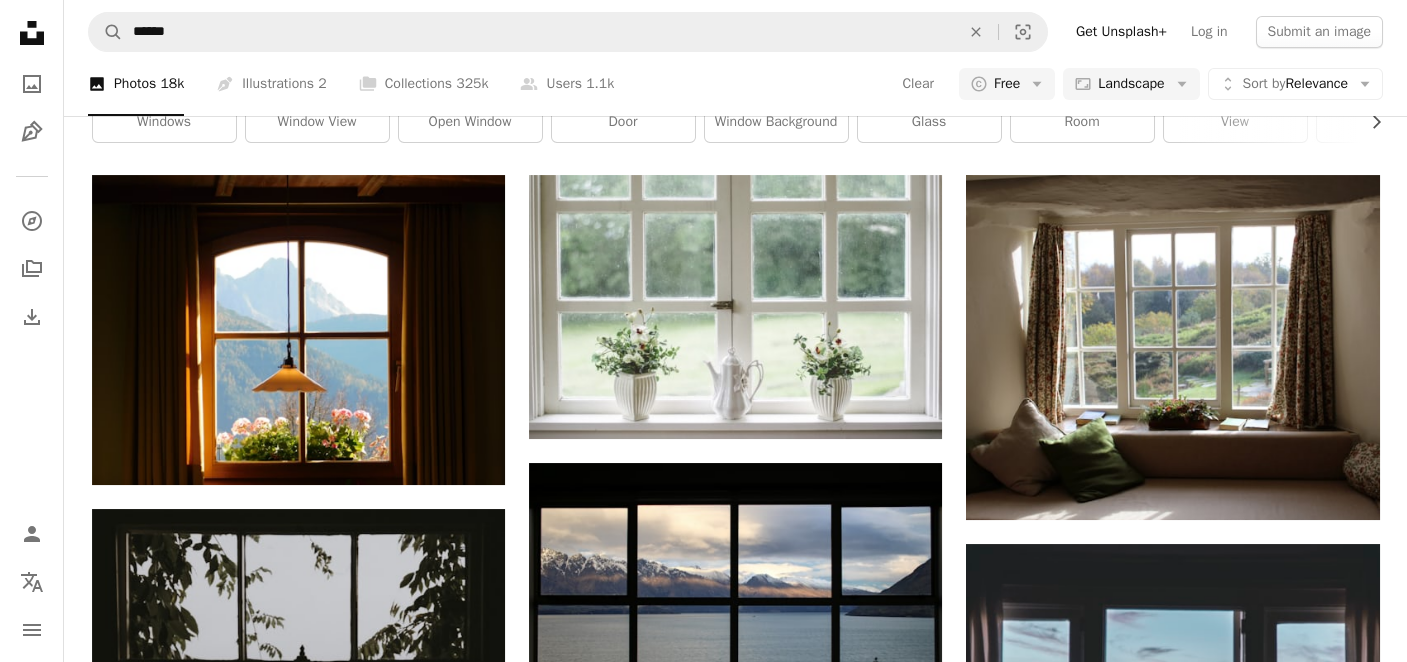 scroll, scrollTop: 23000, scrollLeft: 0, axis: vertical 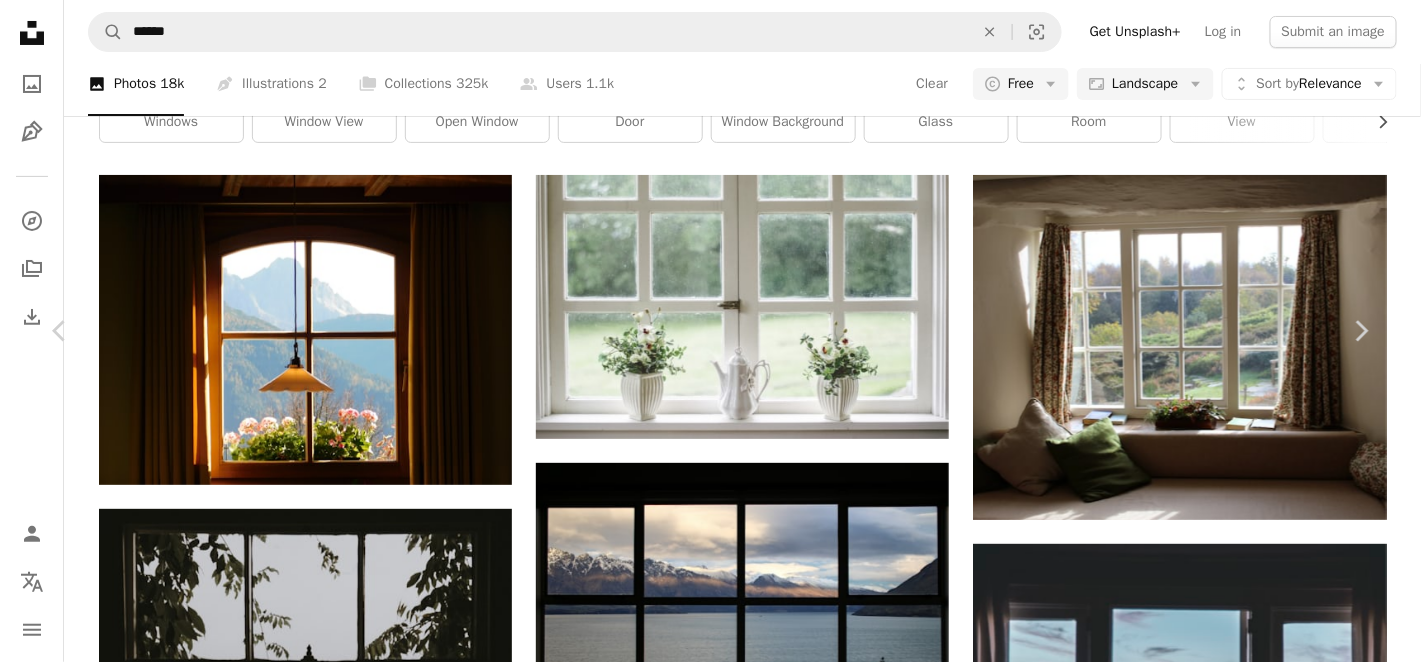 click on "Chevron down" 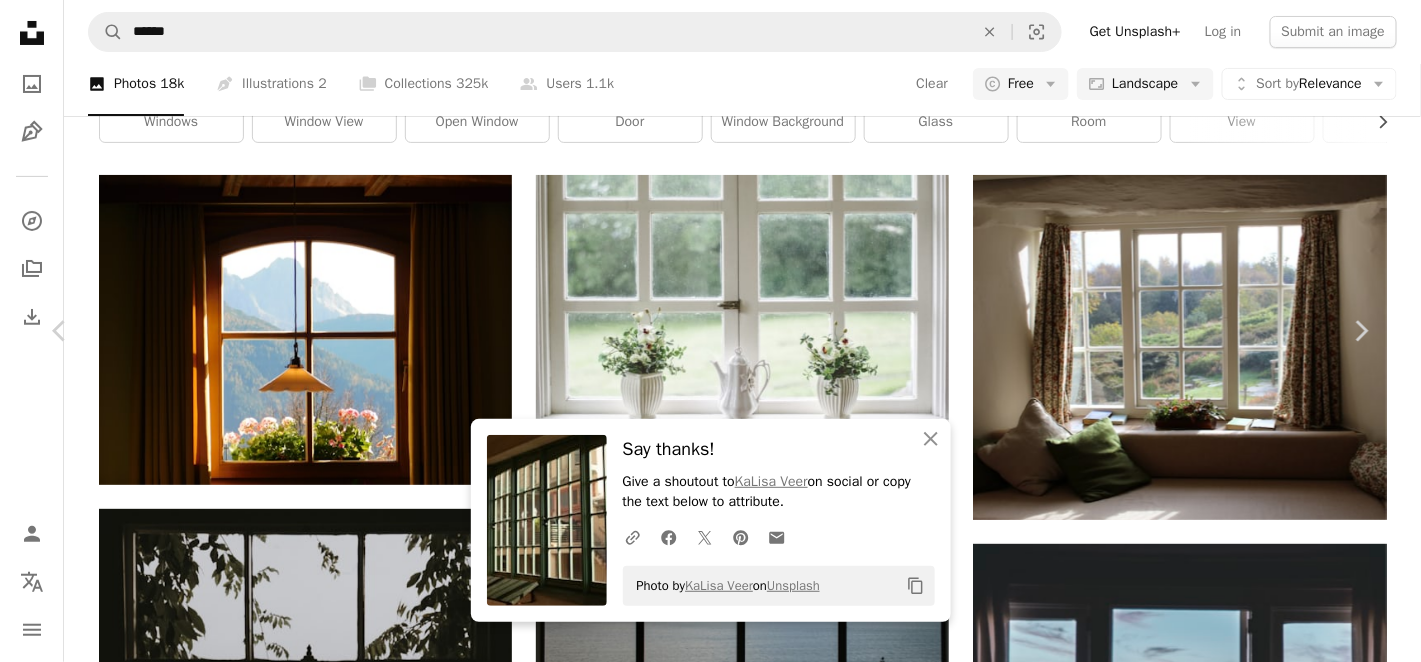 drag, startPoint x: 840, startPoint y: 591, endPoint x: 628, endPoint y: 592, distance: 212.00237 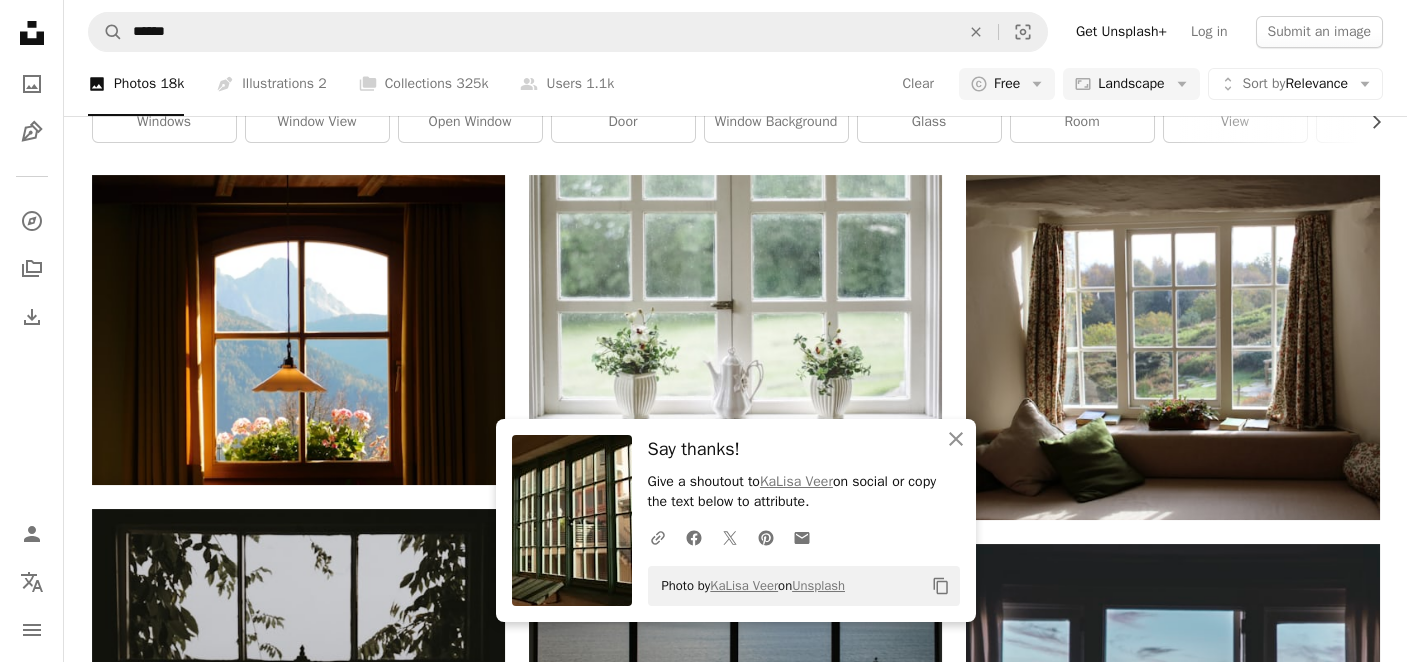 scroll, scrollTop: 28134, scrollLeft: 0, axis: vertical 